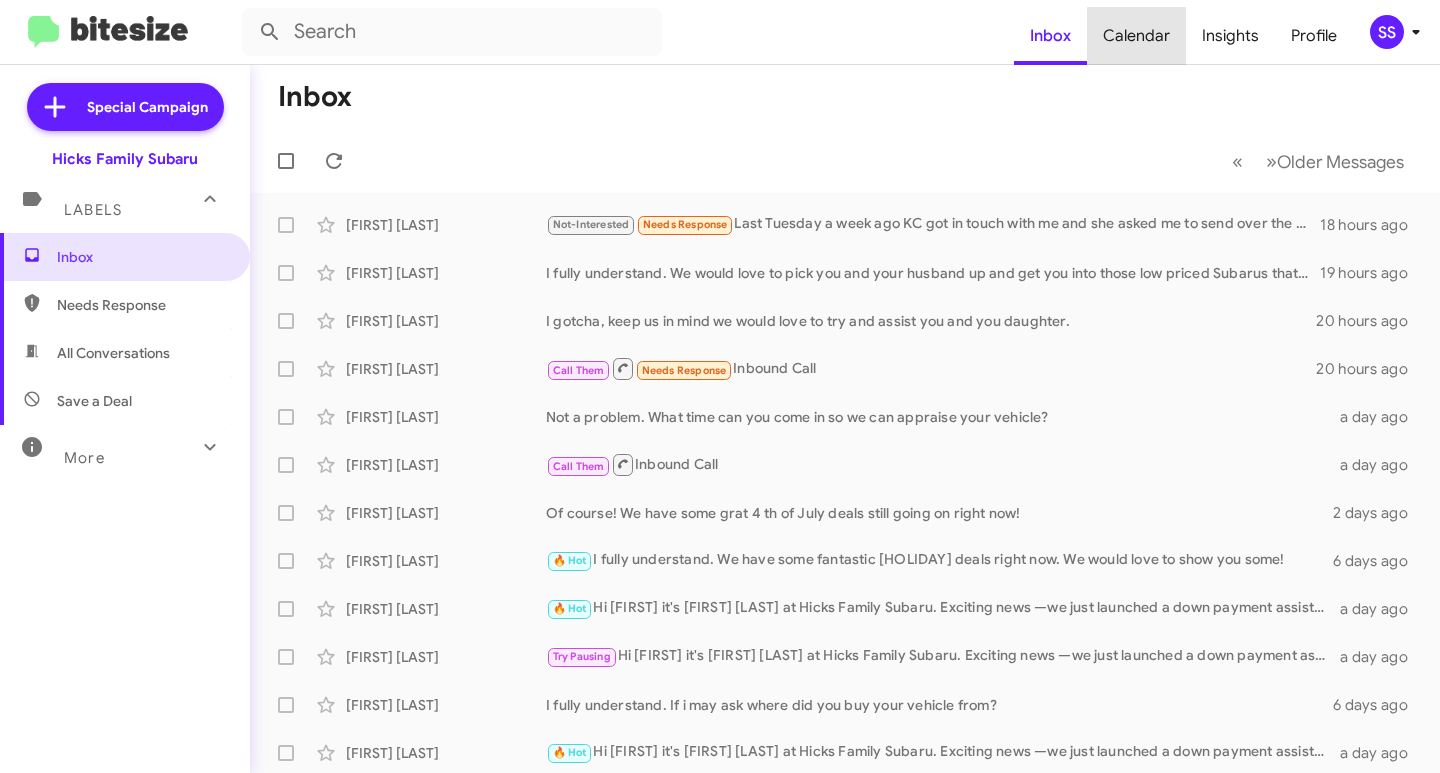 scroll, scrollTop: 0, scrollLeft: 0, axis: both 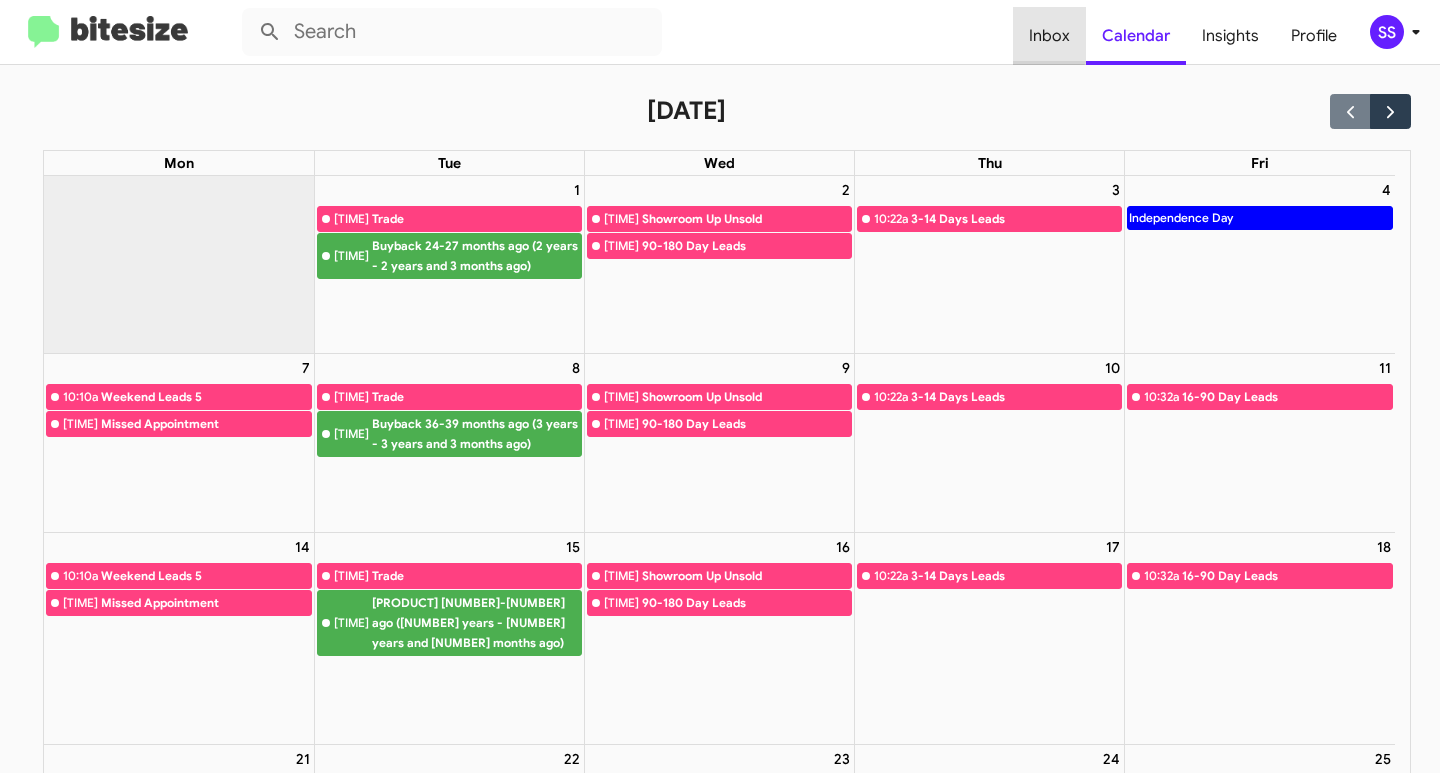 click on "Inbox" at bounding box center [1049, 36] 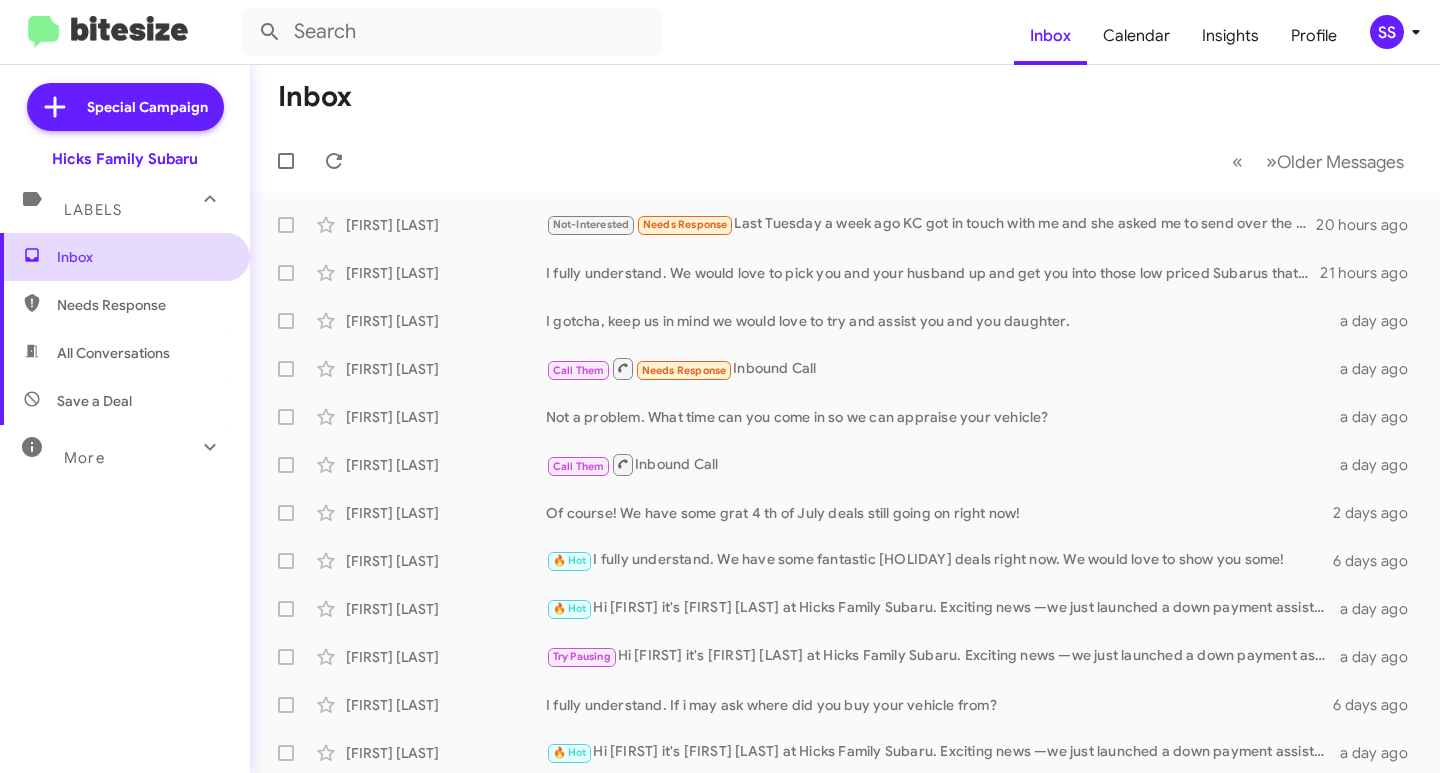 click on "Inbox" at bounding box center [142, 257] 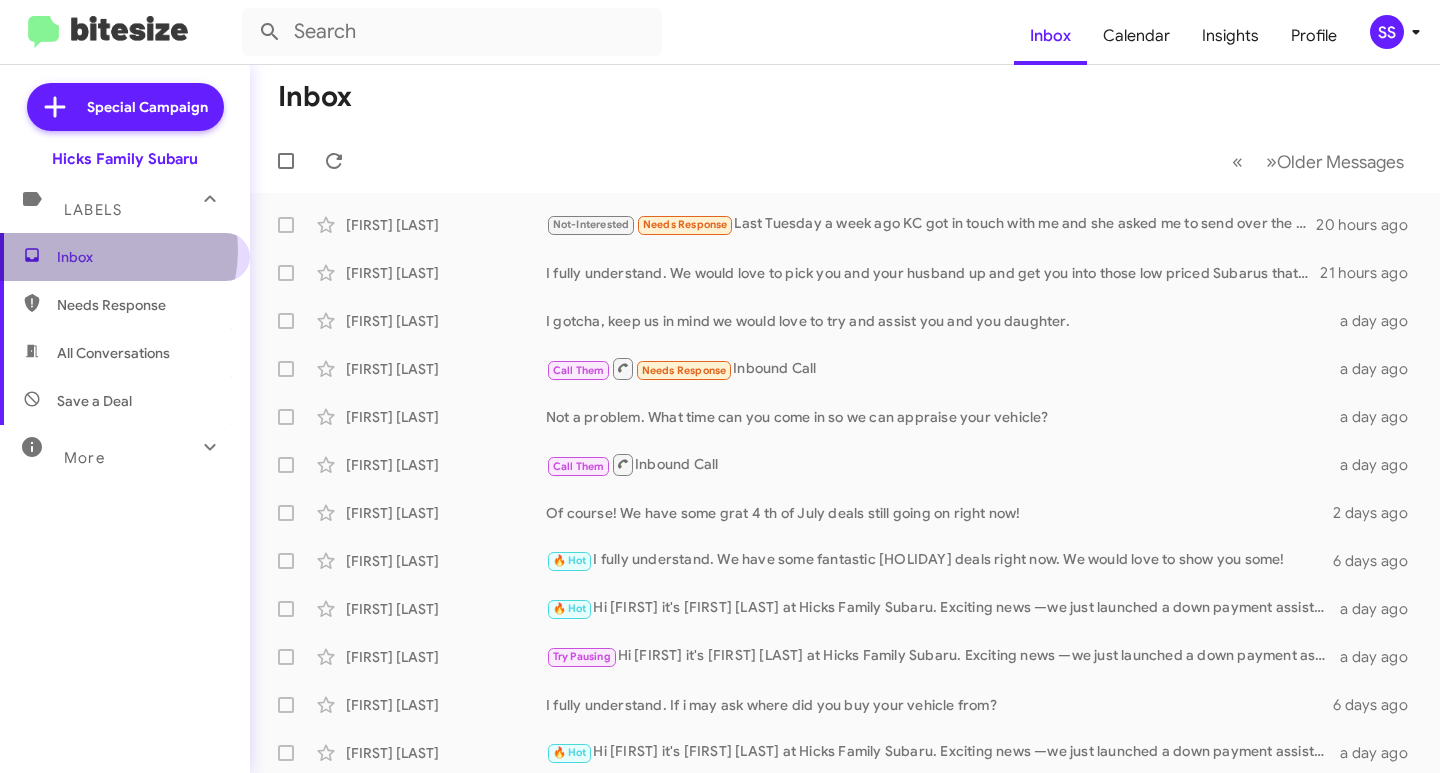 click on "Inbox" at bounding box center (142, 257) 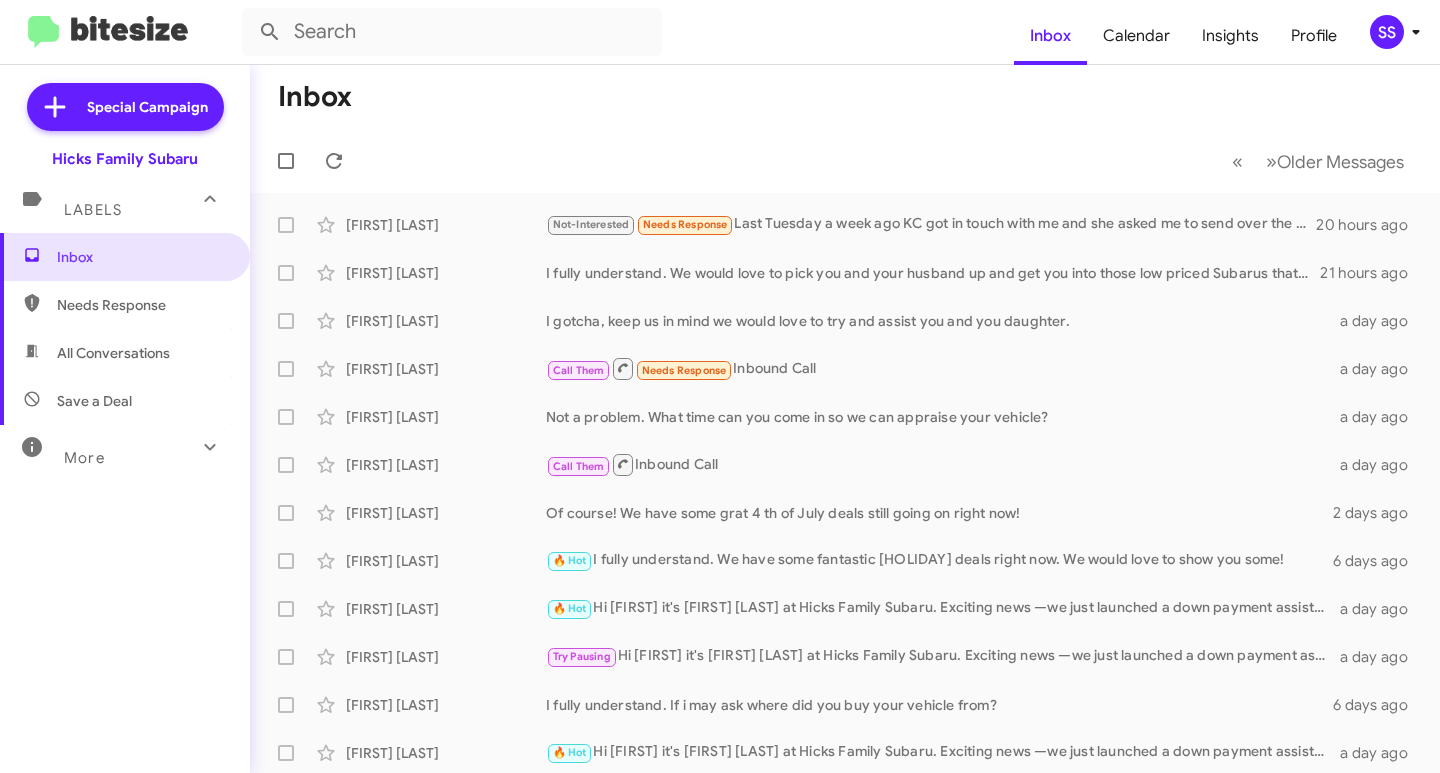 click on "Save a Deal" at bounding box center [94, 401] 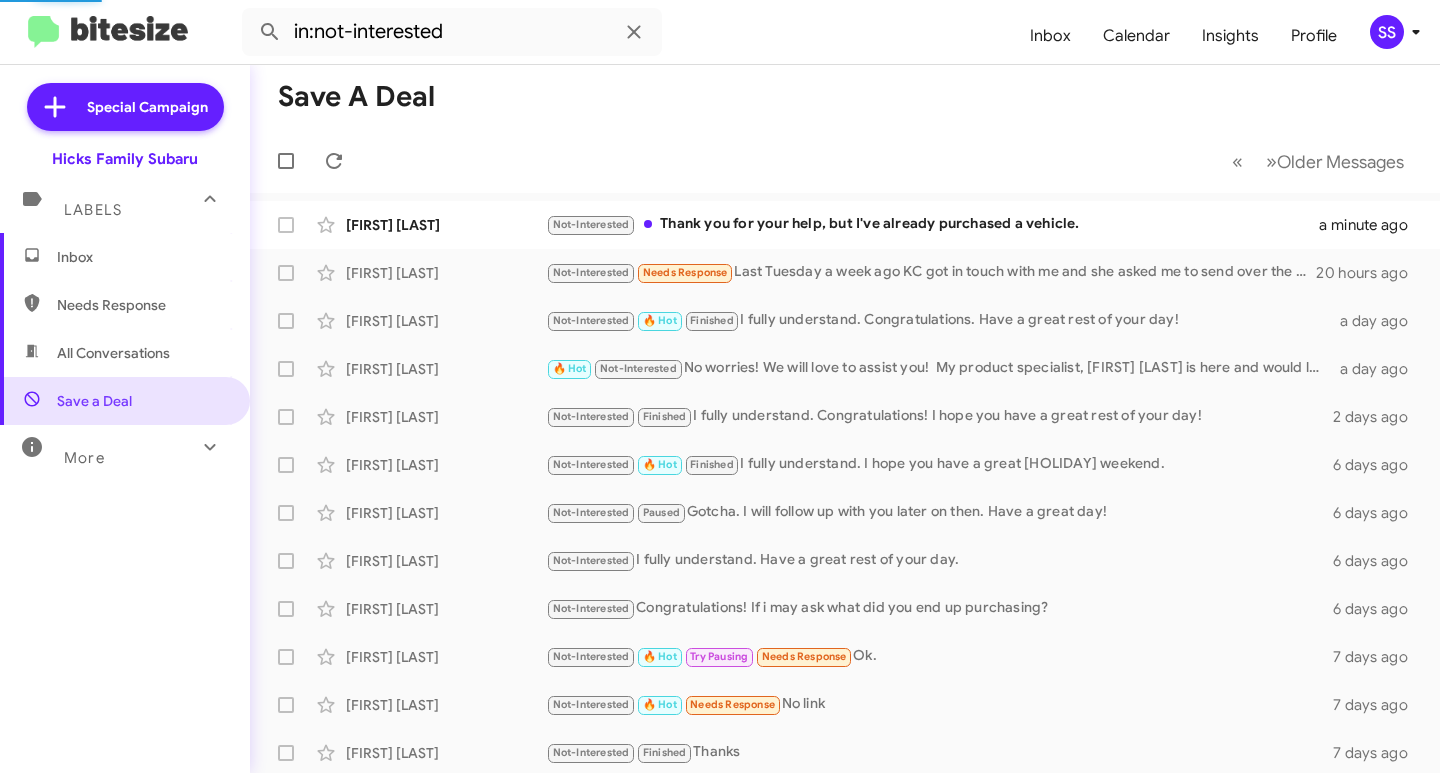 click on "Inbox" at bounding box center (125, 257) 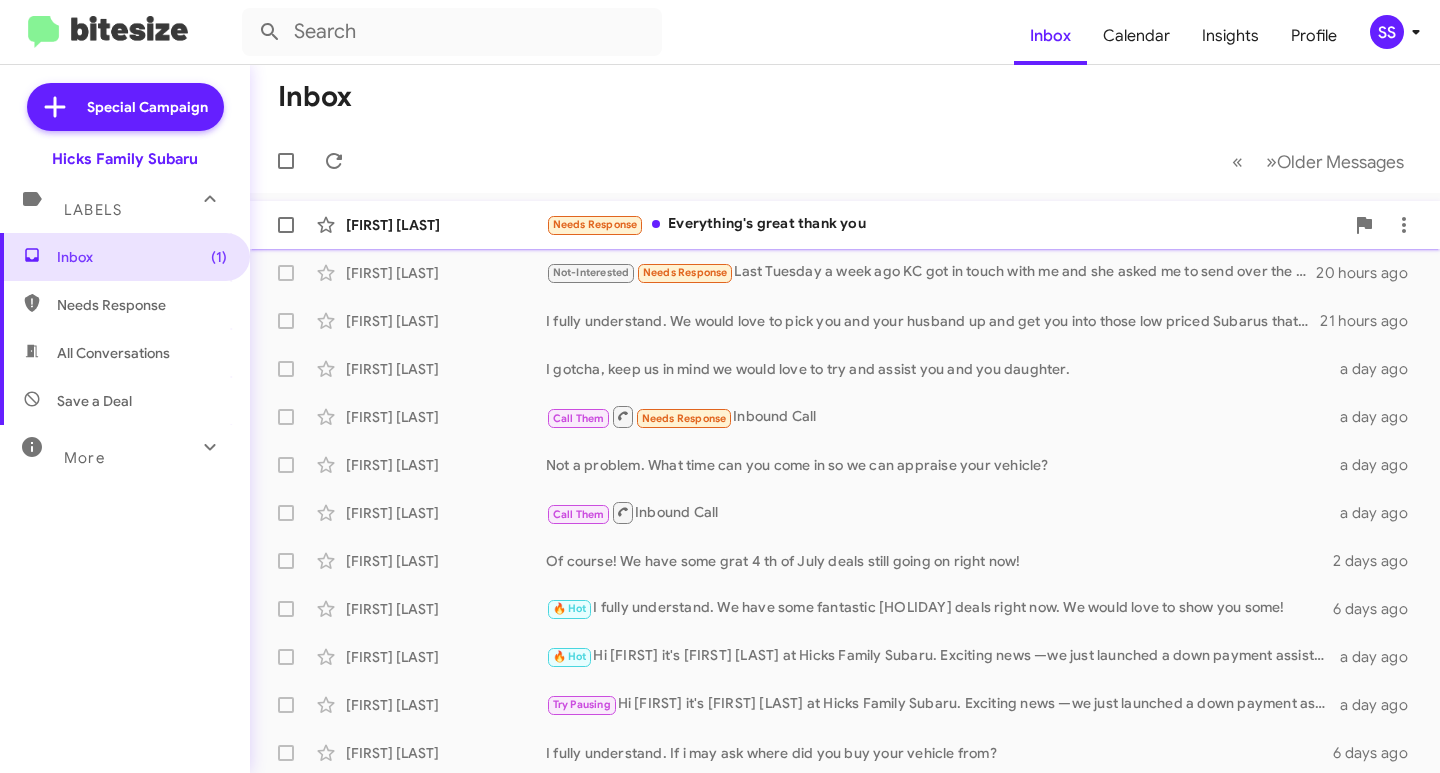 click on "[FIRST] [LAST] Needs Response   Everything's great thank you   [TIME_AGO]" at bounding box center [845, 225] 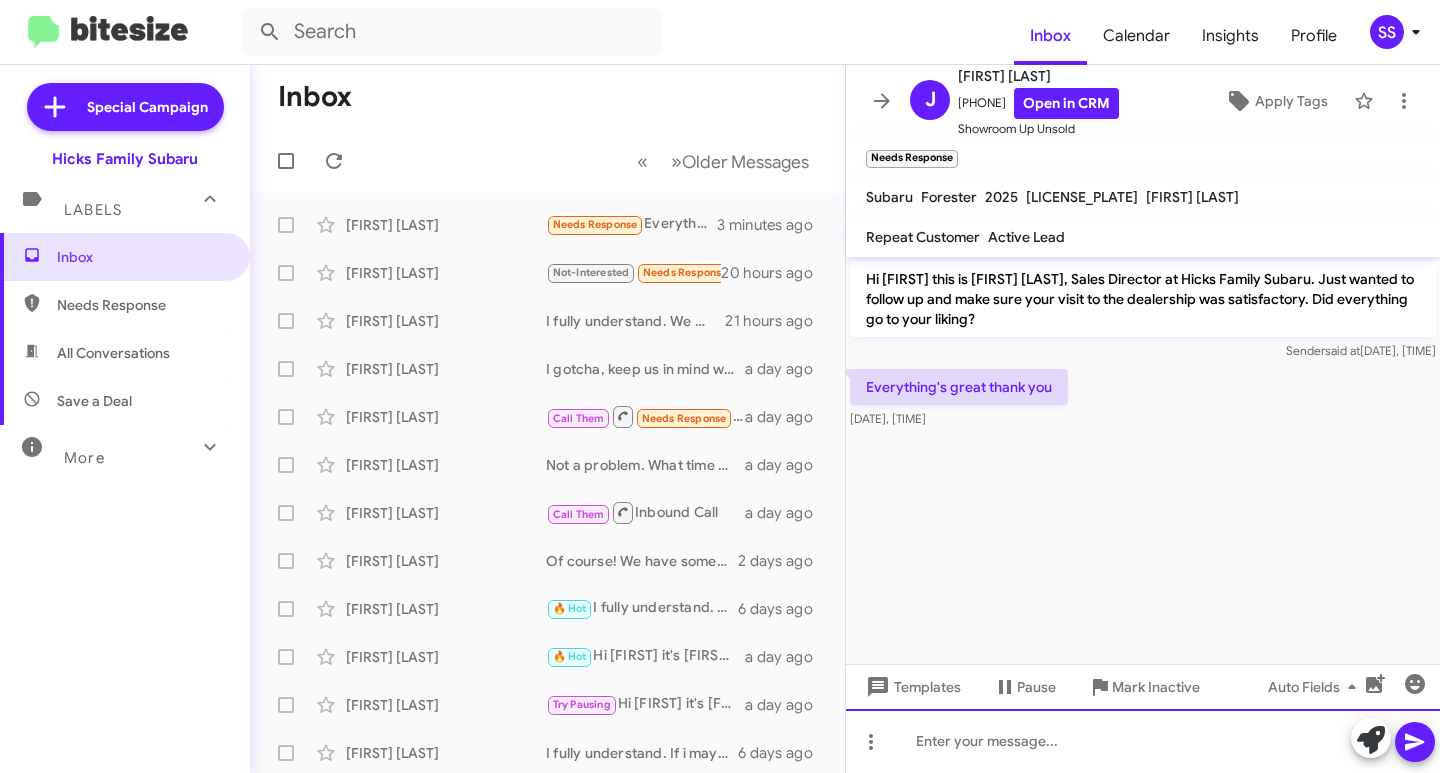 click at bounding box center [1143, 741] 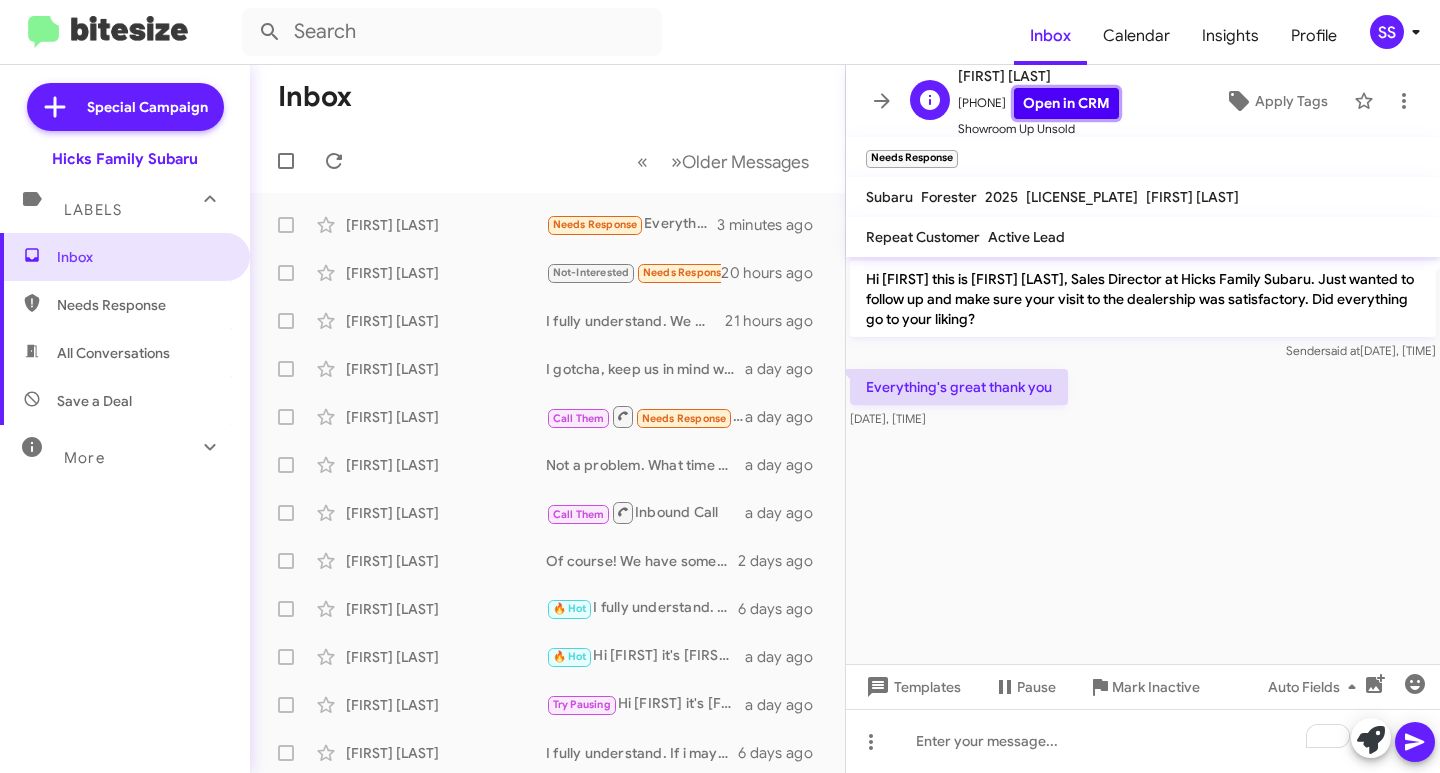 click on "Open in CRM" at bounding box center (1066, 103) 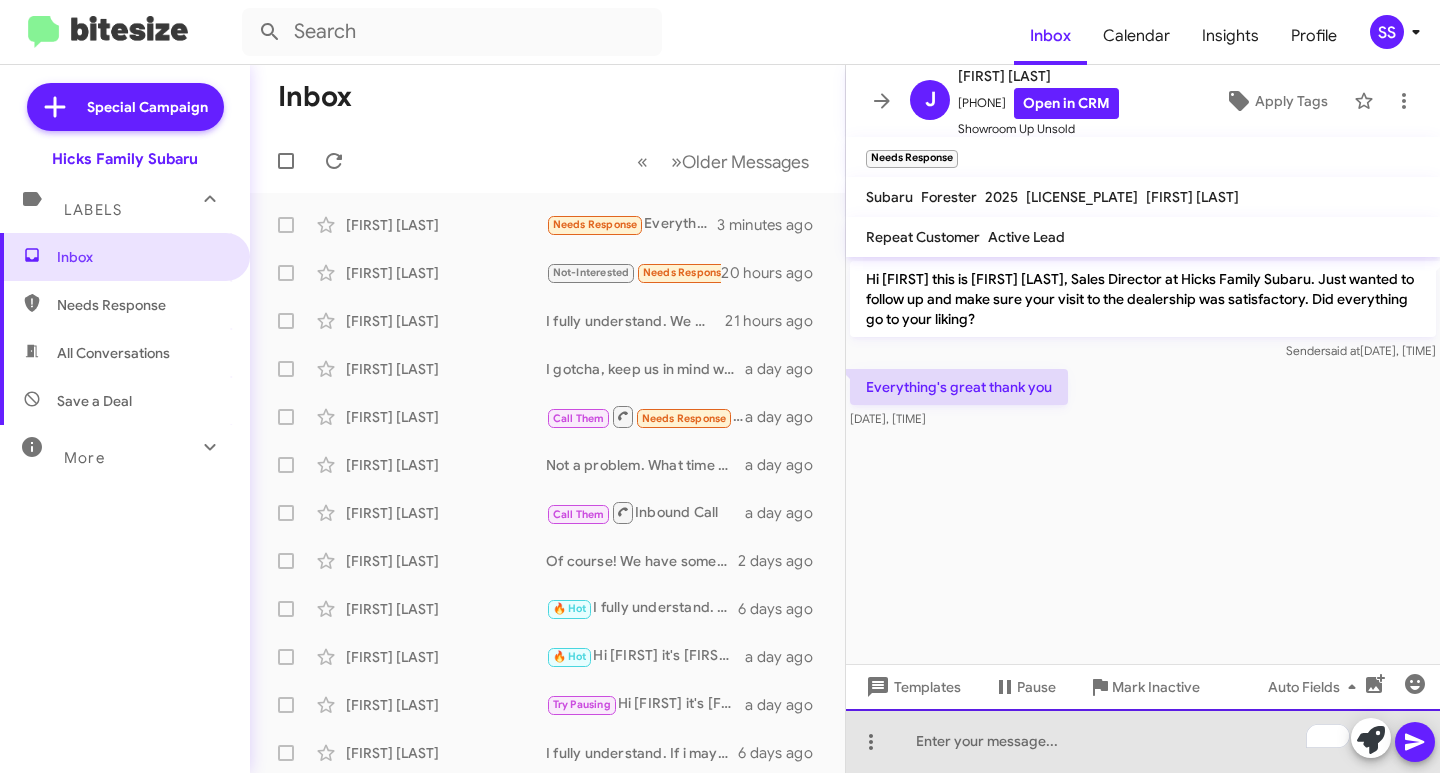 click at bounding box center [1143, 741] 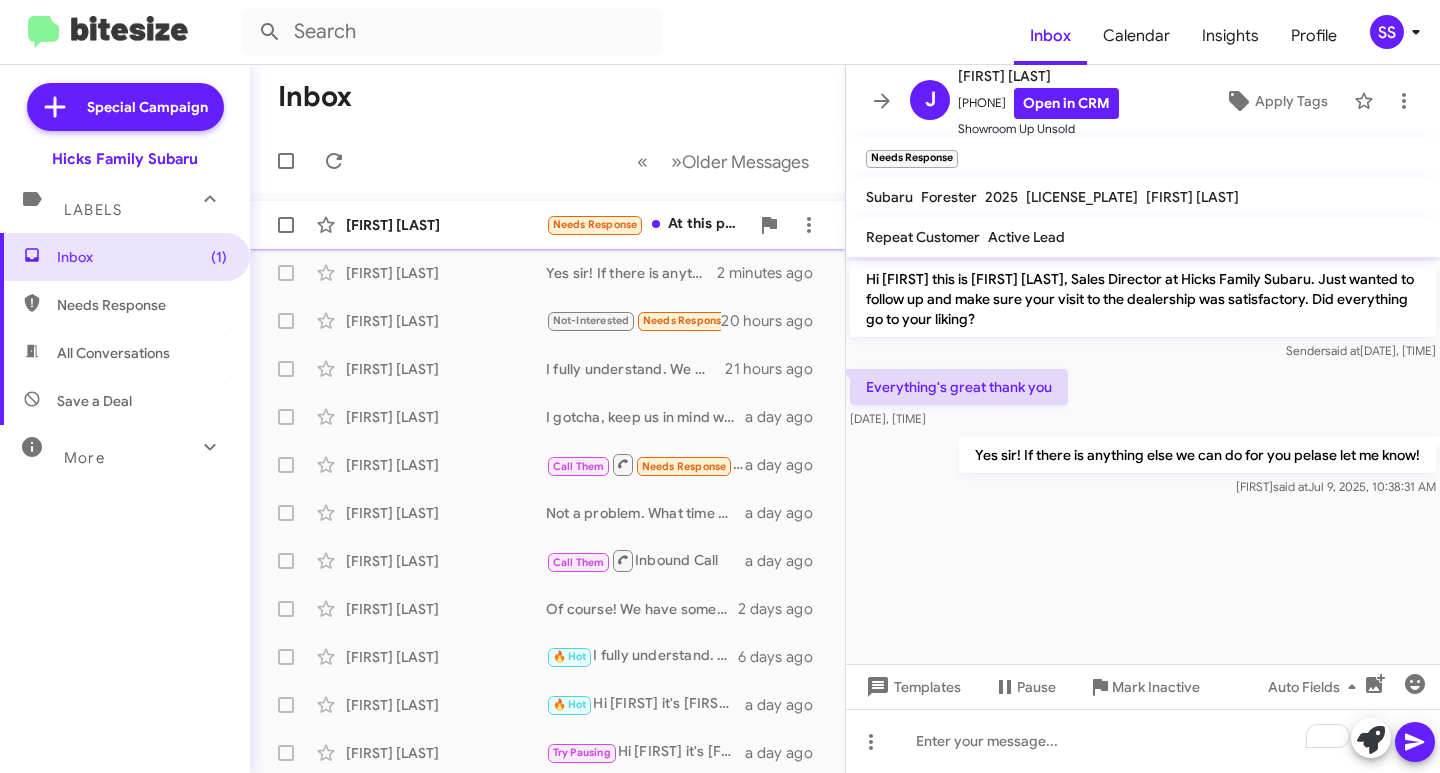 click on "[FIRST] [LAST]" at bounding box center (446, 225) 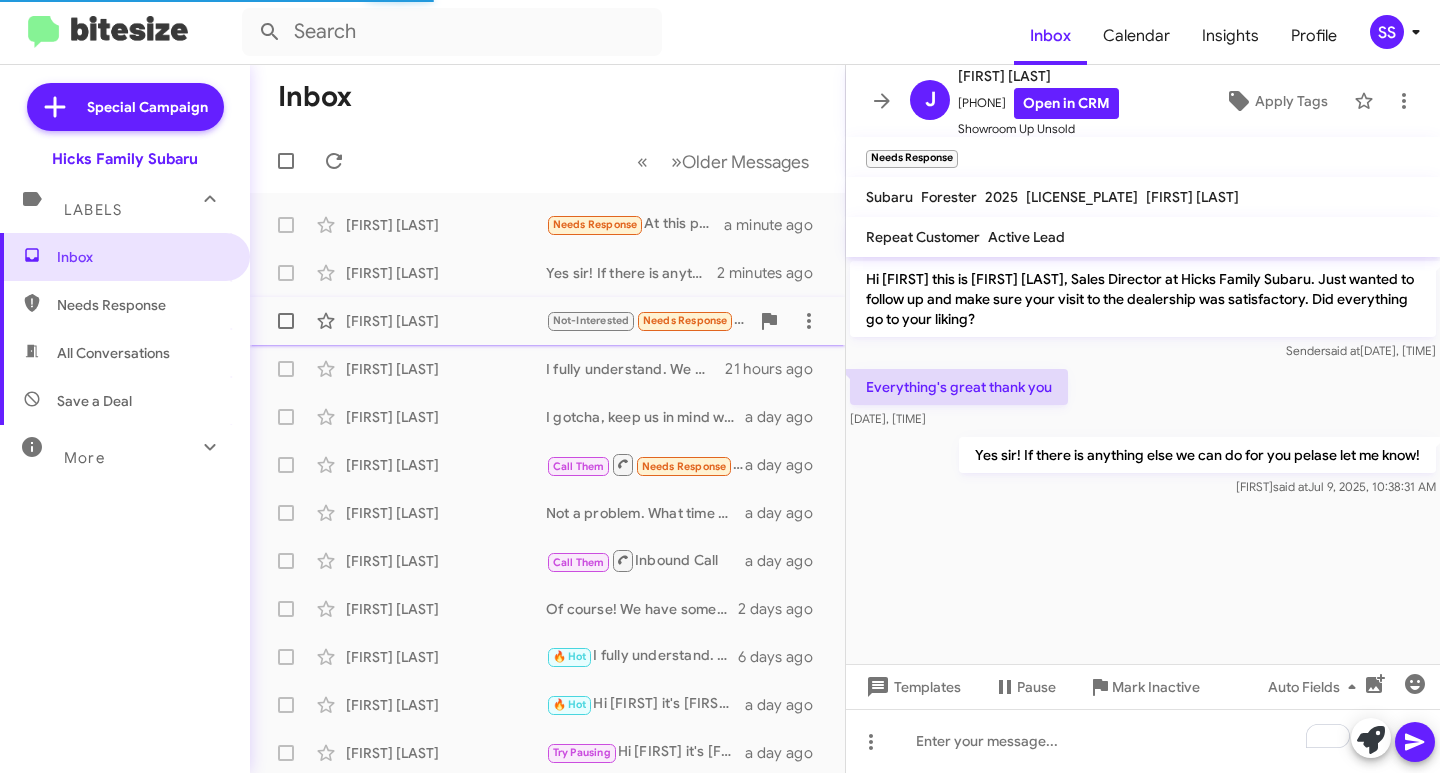 scroll, scrollTop: 265, scrollLeft: 0, axis: vertical 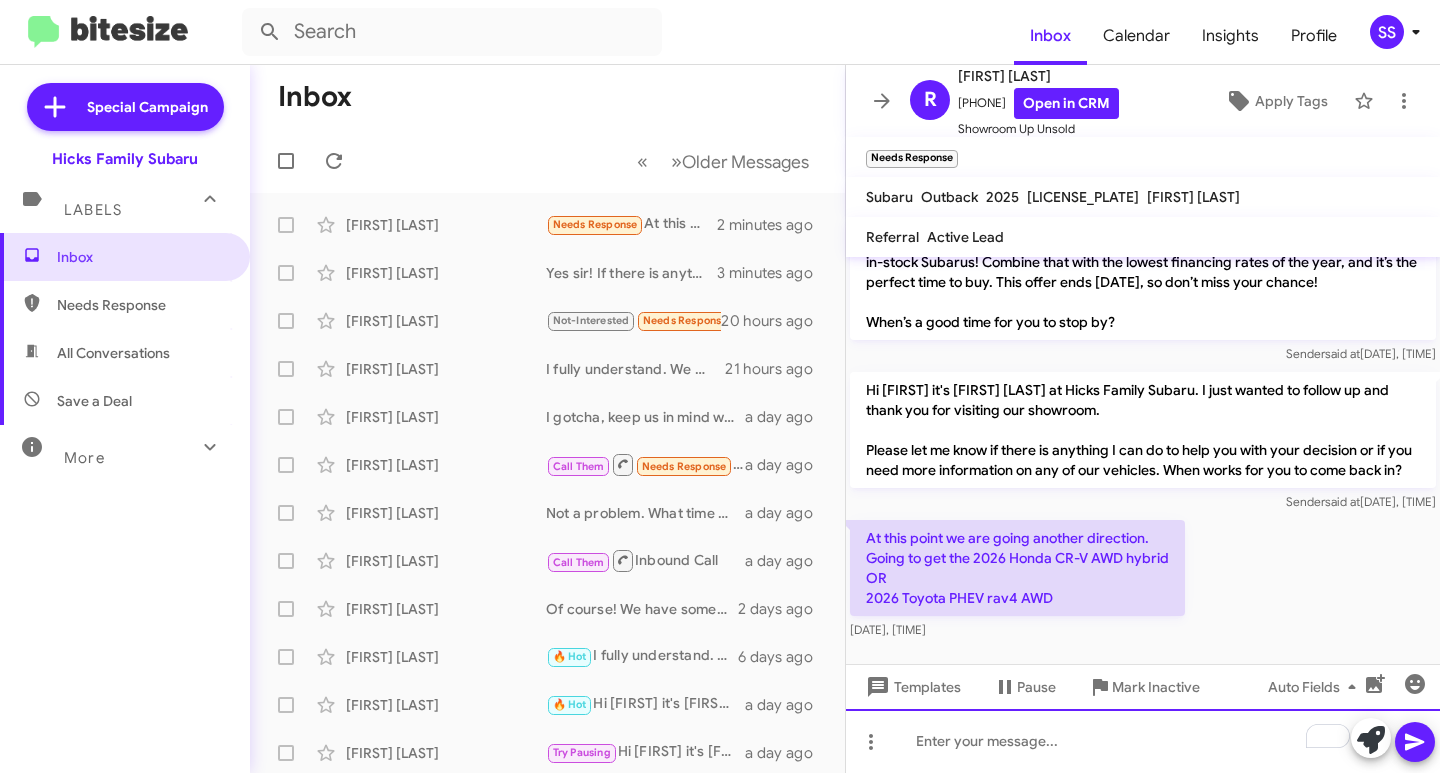 click at bounding box center [1143, 741] 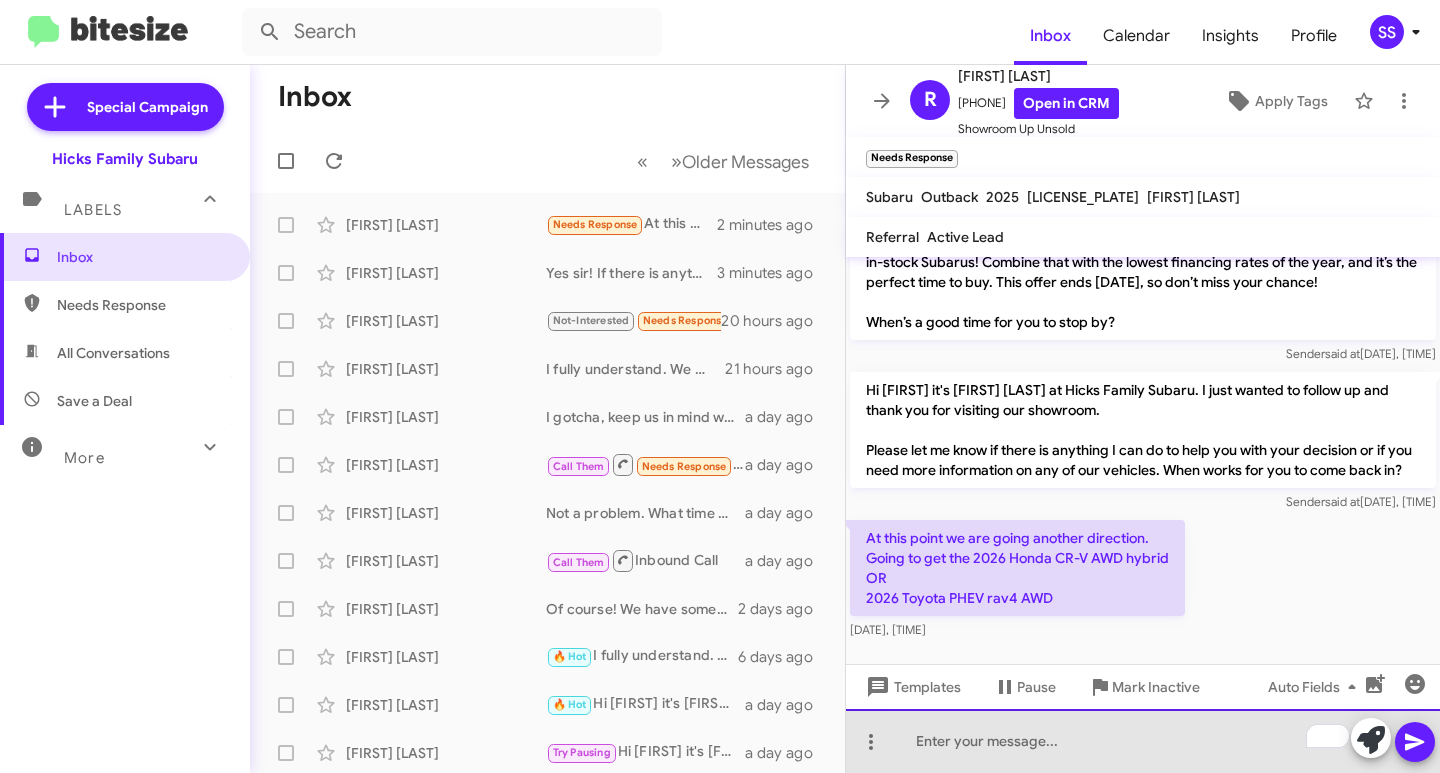 click at bounding box center [1143, 741] 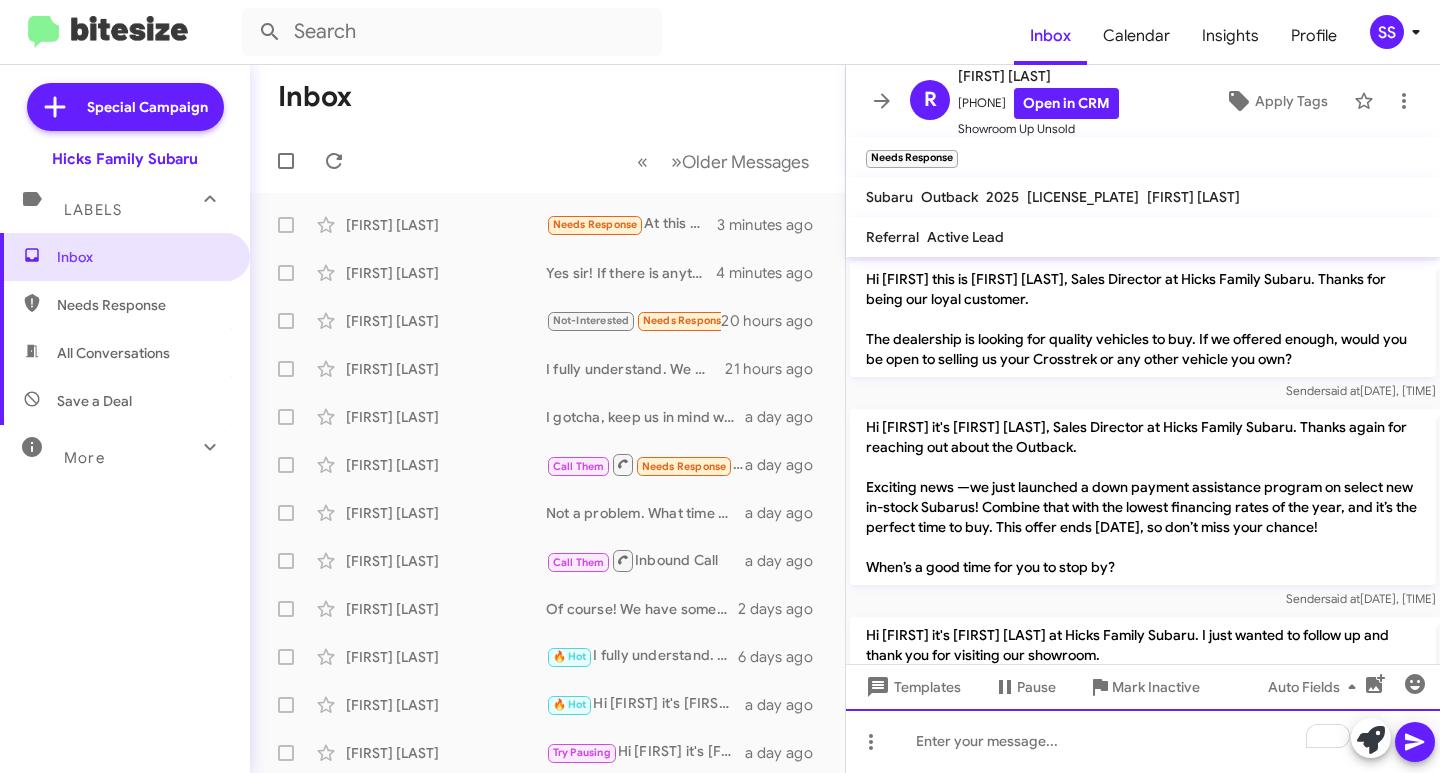 scroll, scrollTop: 338, scrollLeft: 0, axis: vertical 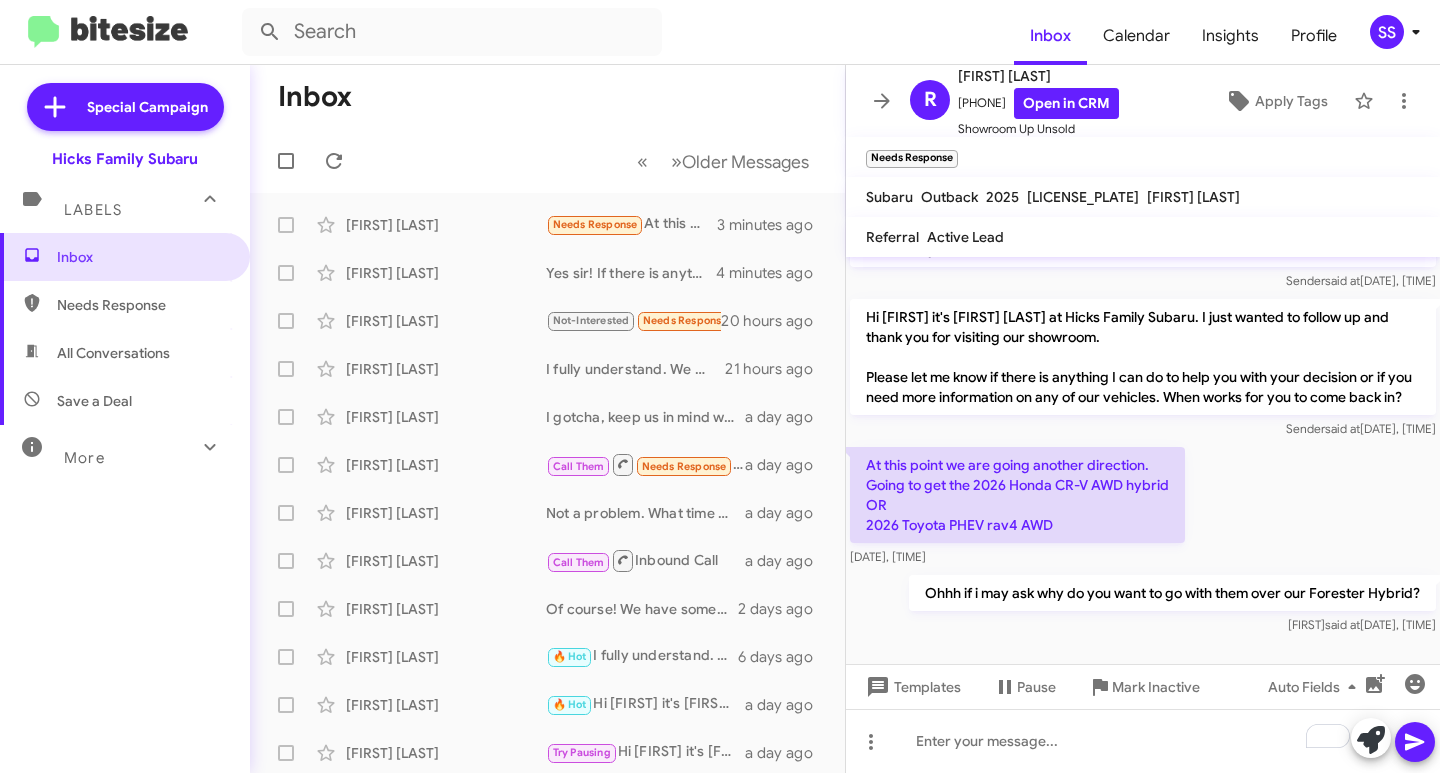 click on "Save a Deal" at bounding box center (94, 401) 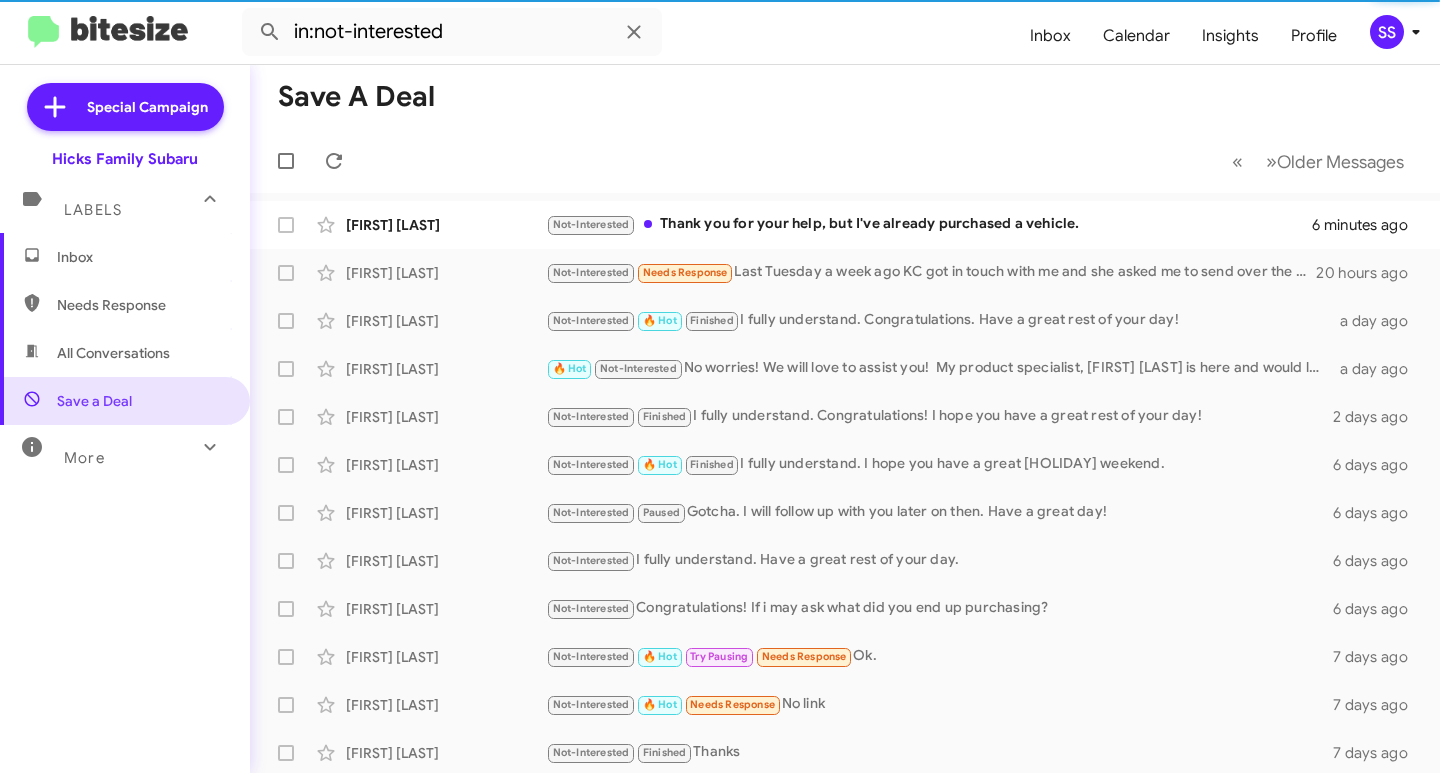 click on "Inbox" at bounding box center (142, 257) 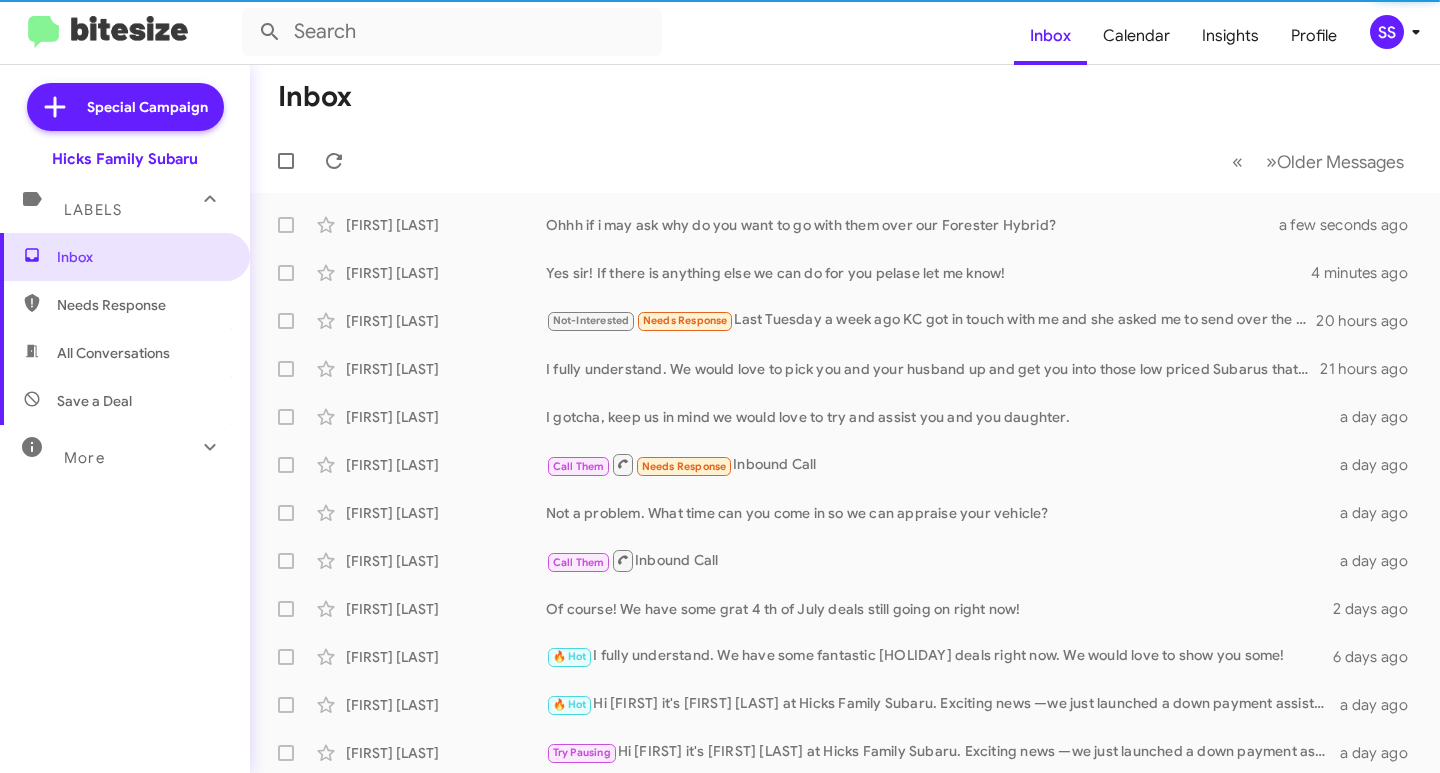 click on "Save a Deal" at bounding box center [94, 401] 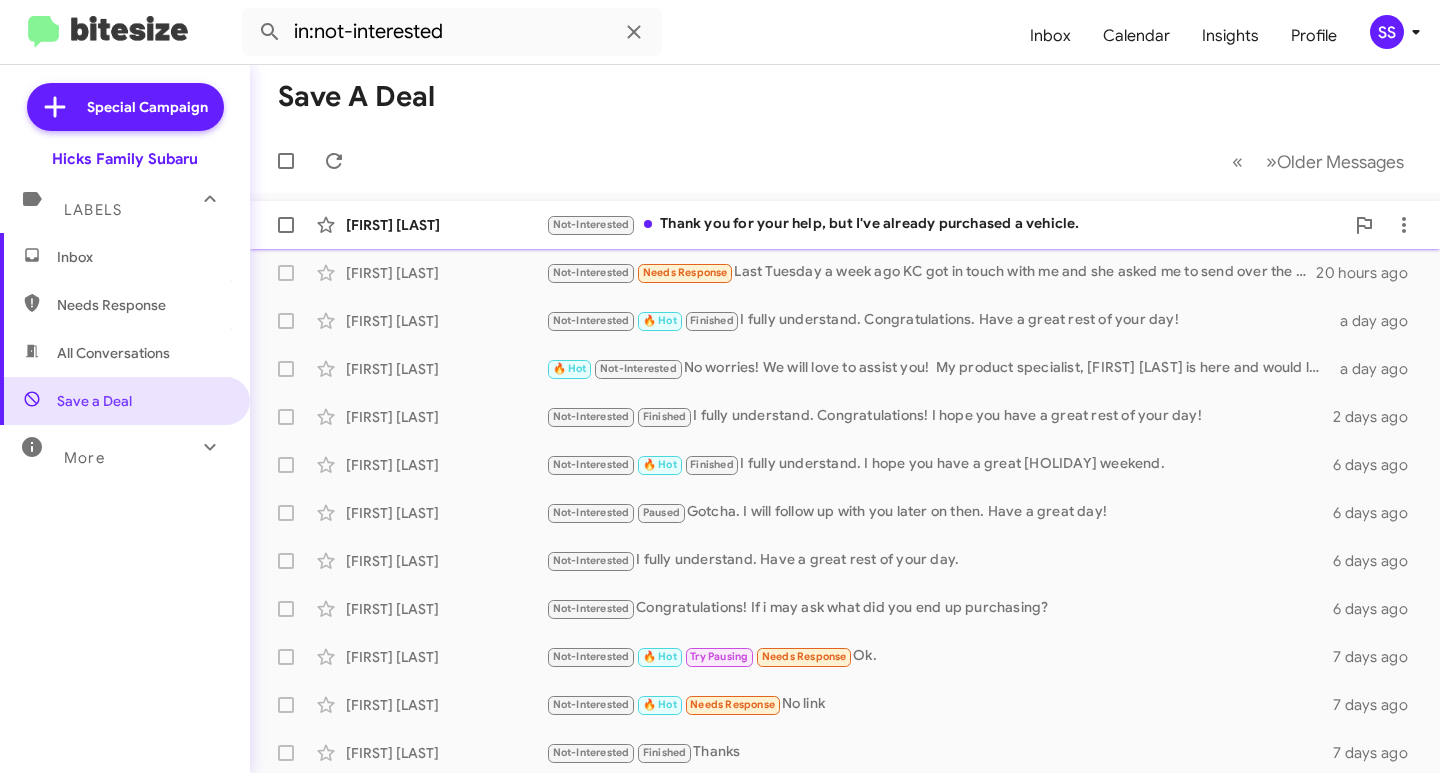 click on "Not-Interested   Thank you for your help, but I've already purchased a vehicle." at bounding box center (945, 224) 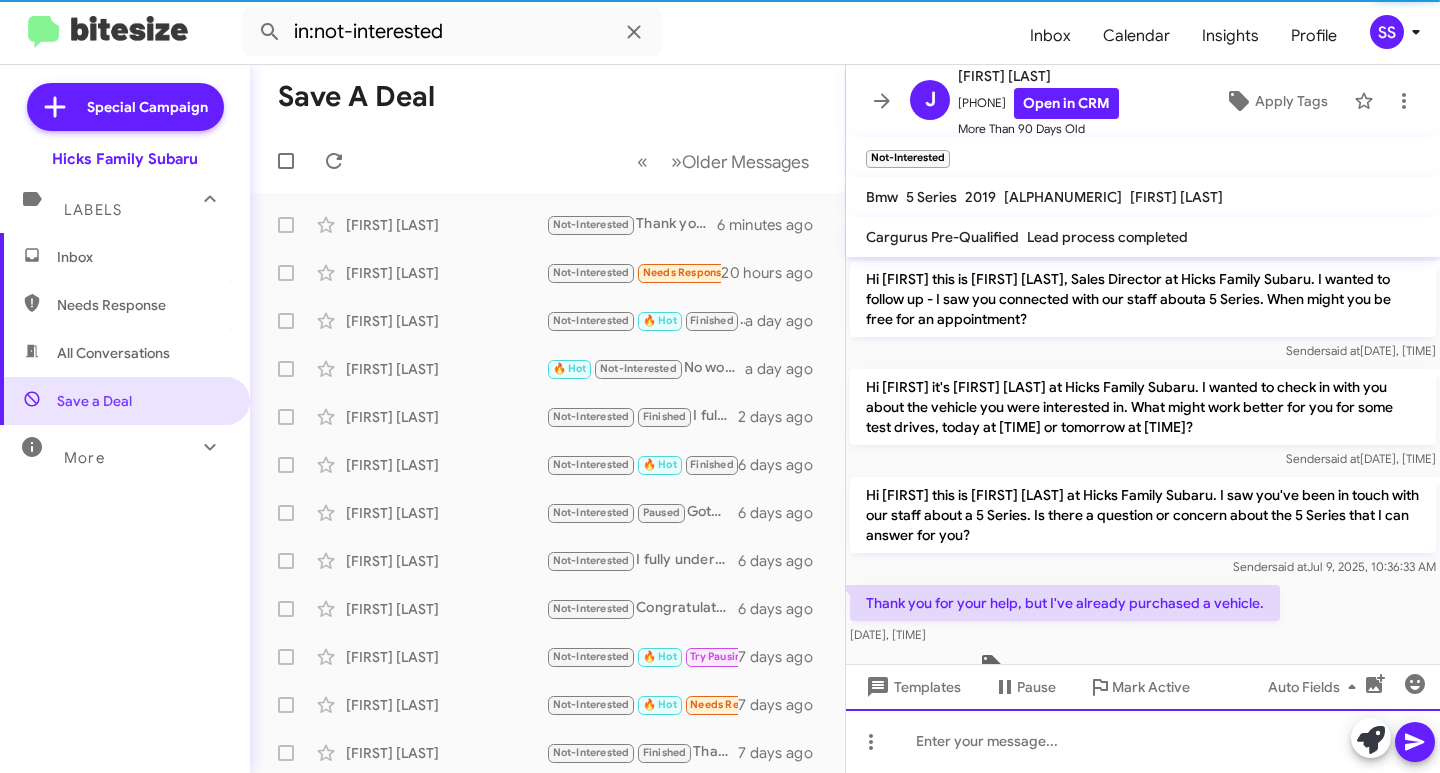 click at bounding box center [1143, 741] 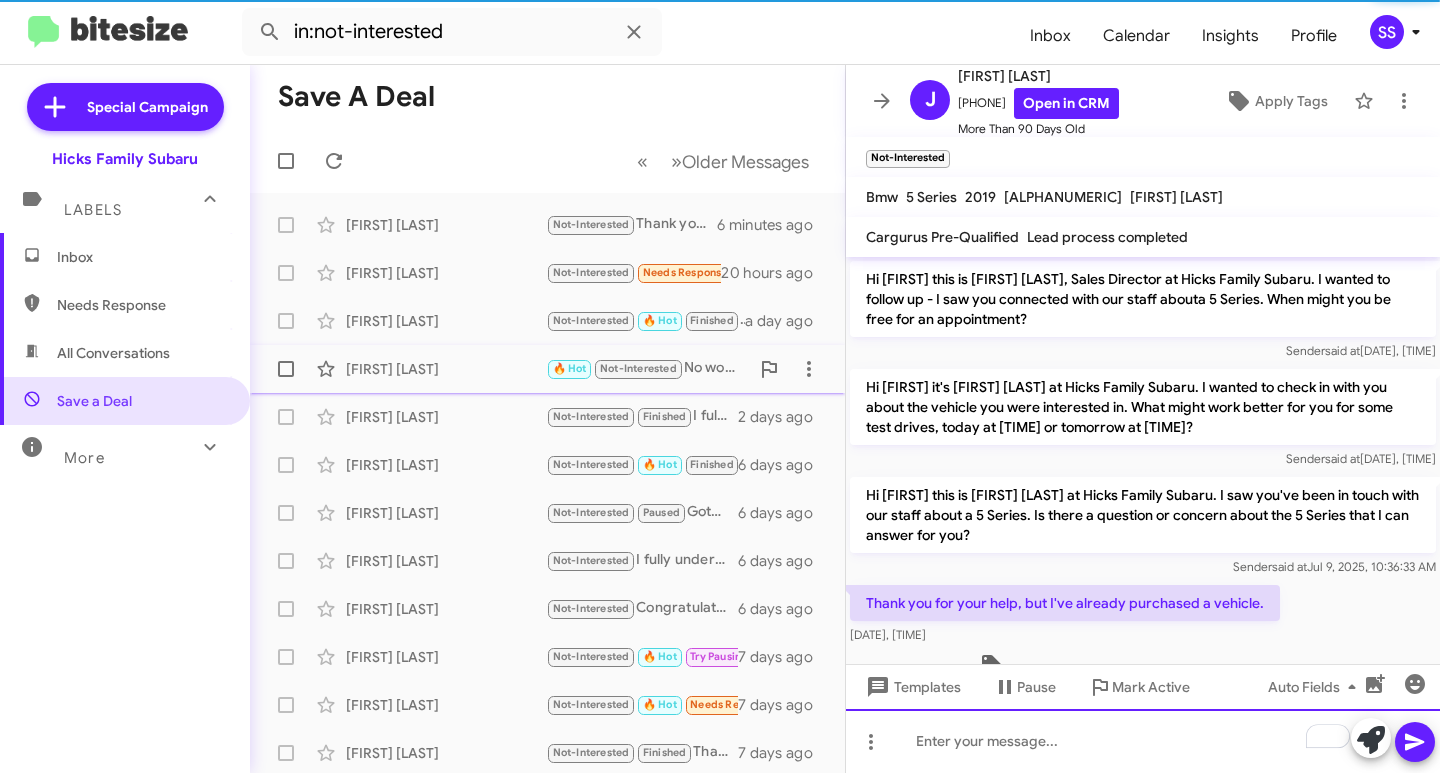 scroll, scrollTop: 120, scrollLeft: 0, axis: vertical 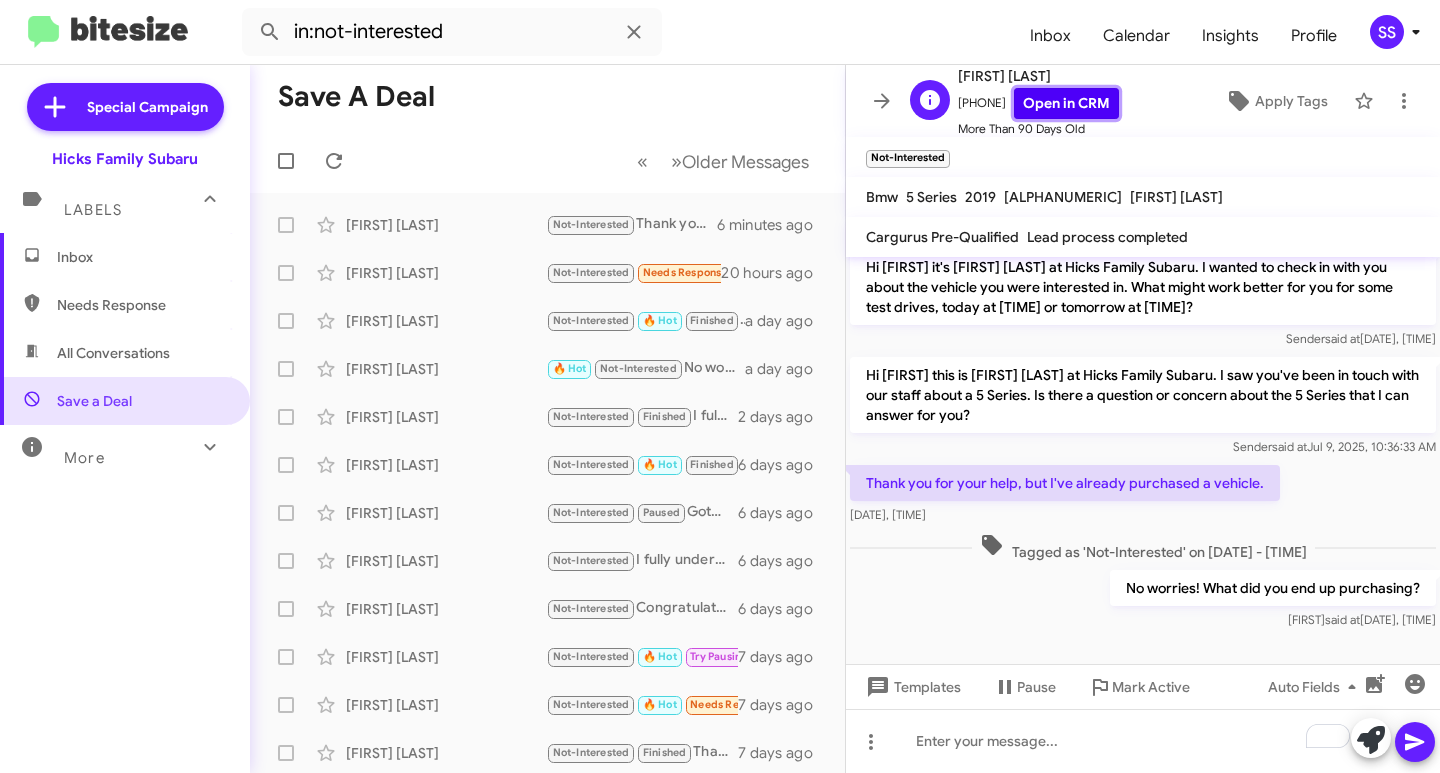 click on "Open in CRM" at bounding box center (1066, 103) 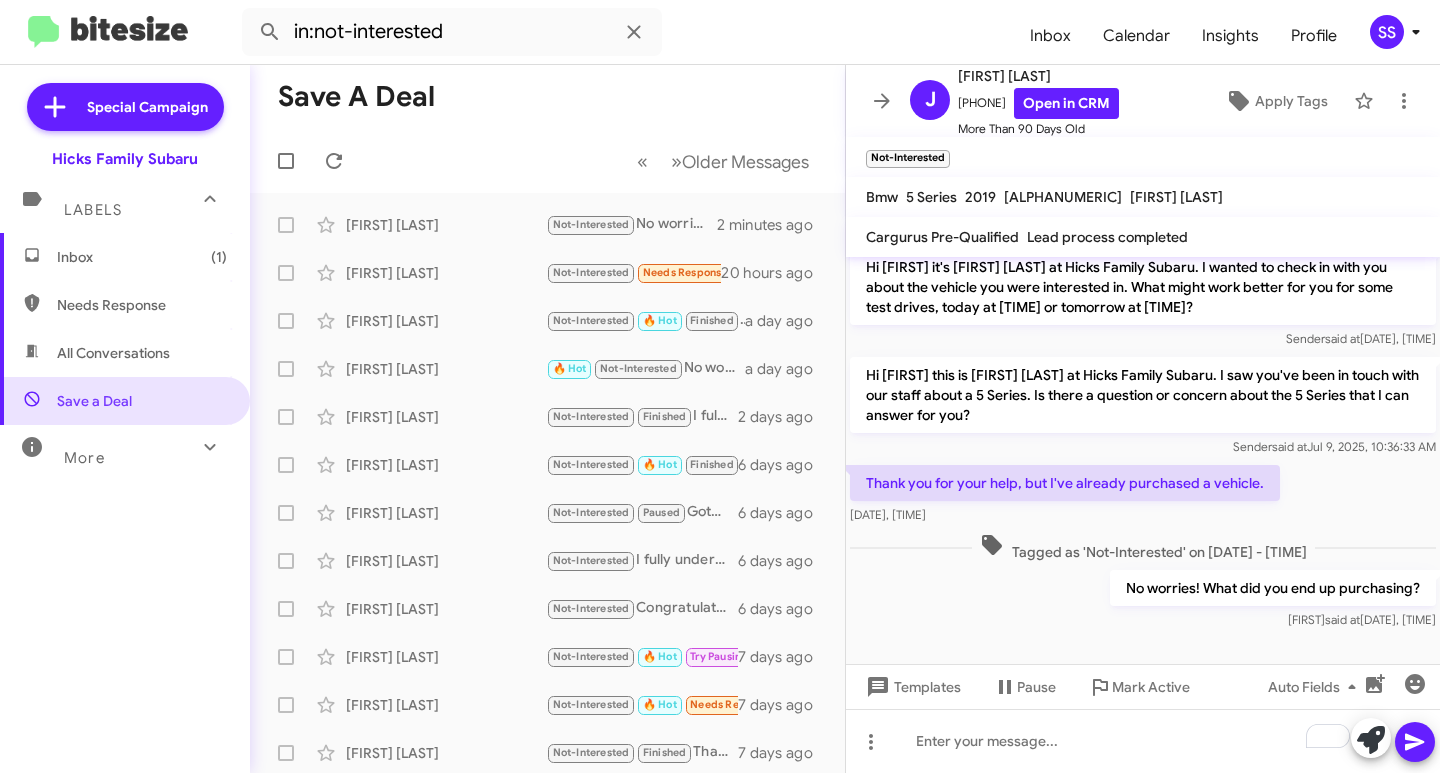 click on "Inbox  (1)" at bounding box center (142, 257) 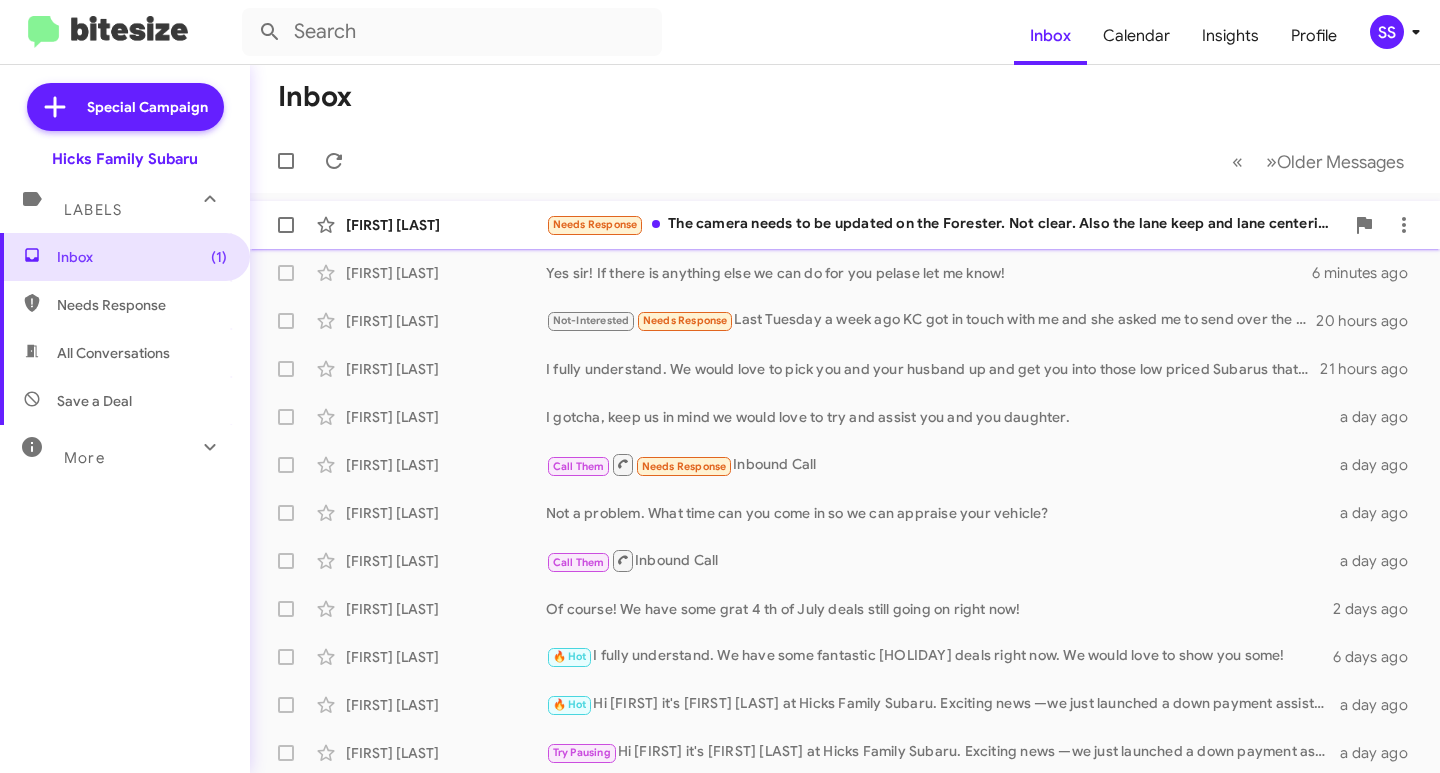 click on "Needs Response   The camera needs to be updated on the Forester. Not clear.
Also the lane keep and lane centering where not as crisp as Honda's
And lastly, the pickup is still pokey" at bounding box center (945, 224) 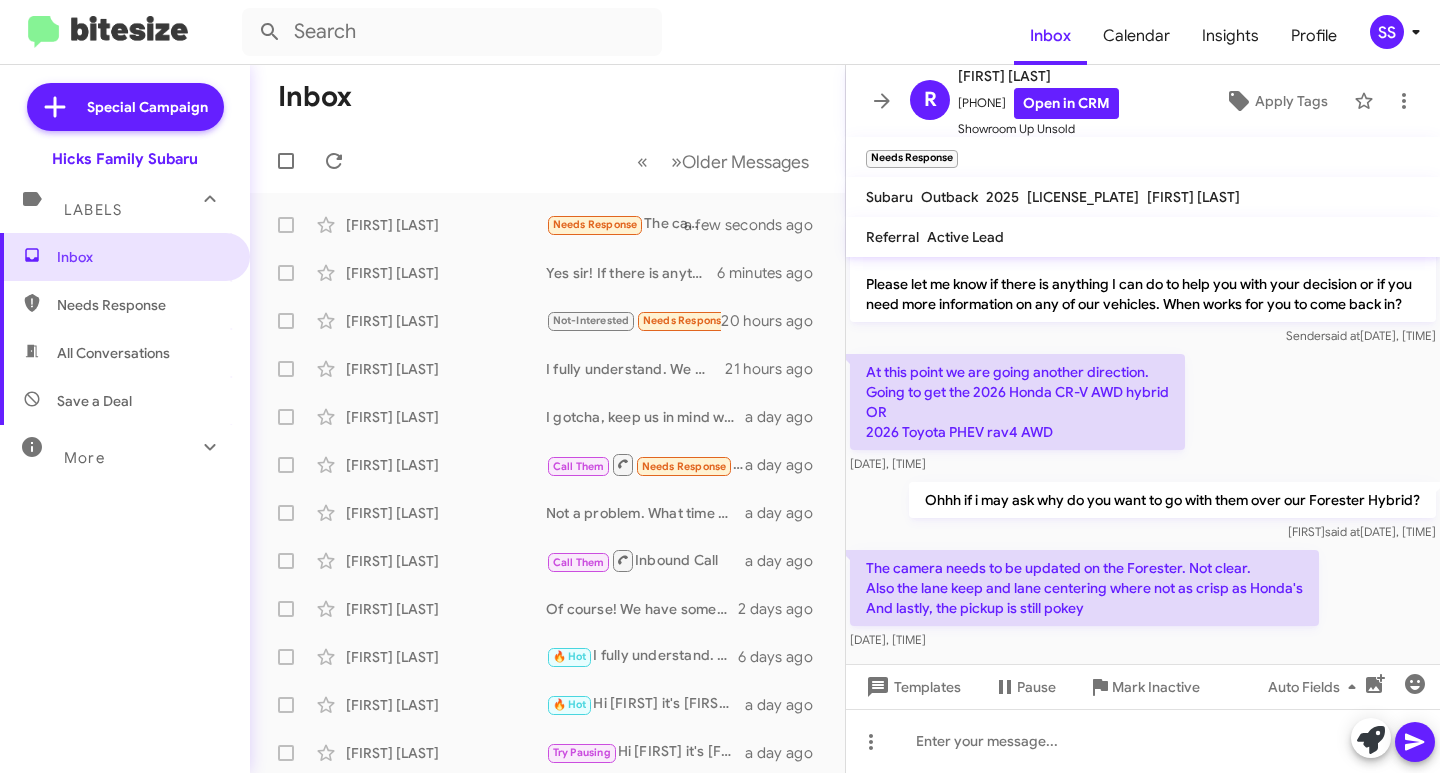scroll, scrollTop: 451, scrollLeft: 0, axis: vertical 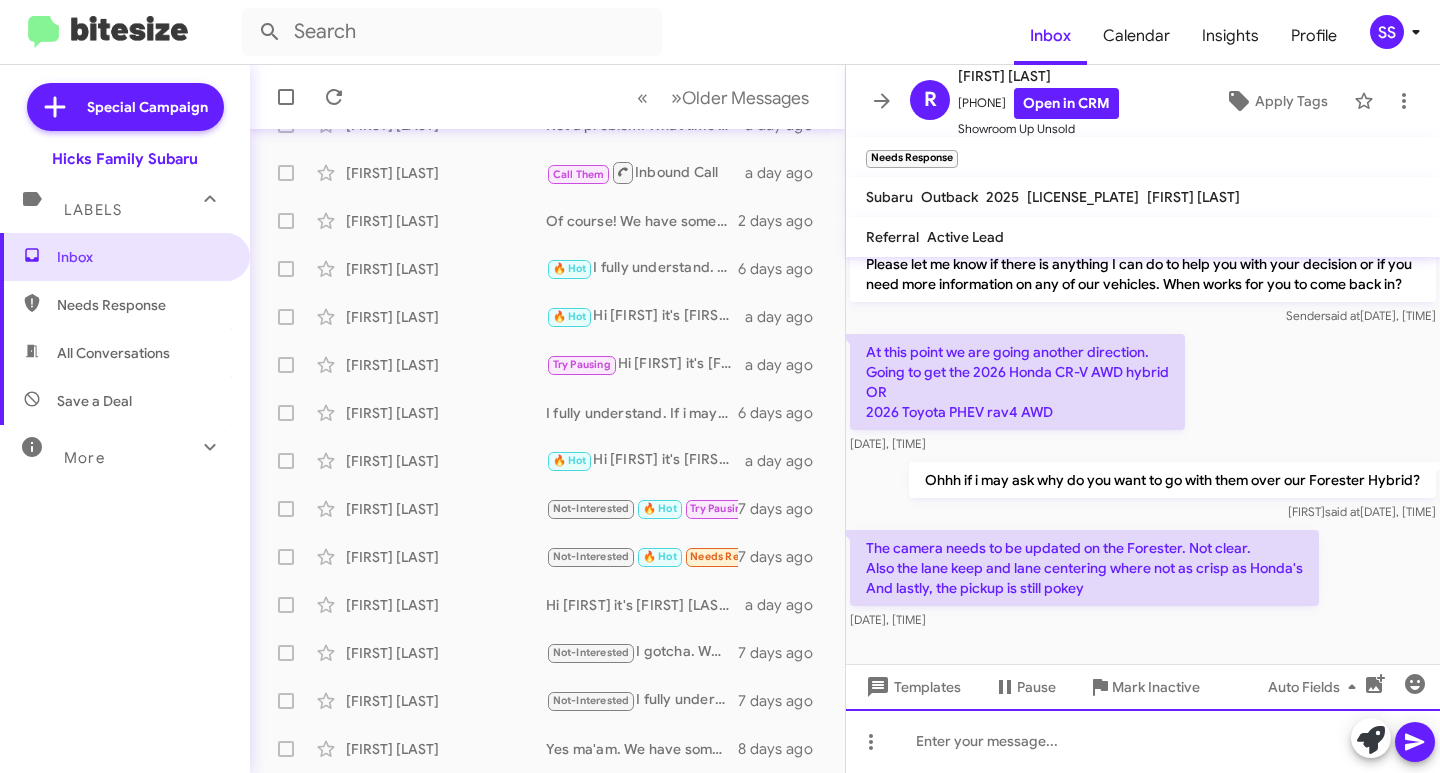 click at bounding box center [1143, 741] 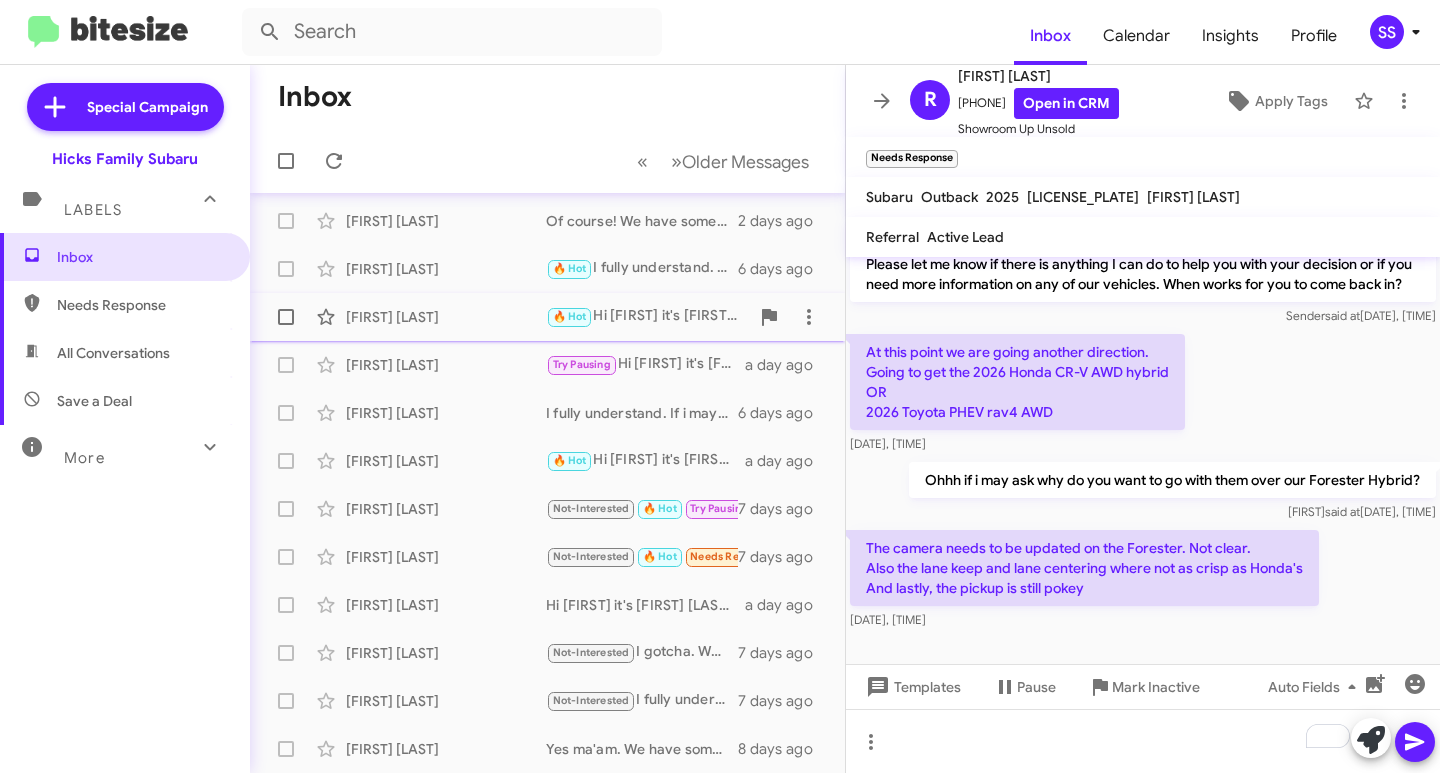scroll, scrollTop: 0, scrollLeft: 0, axis: both 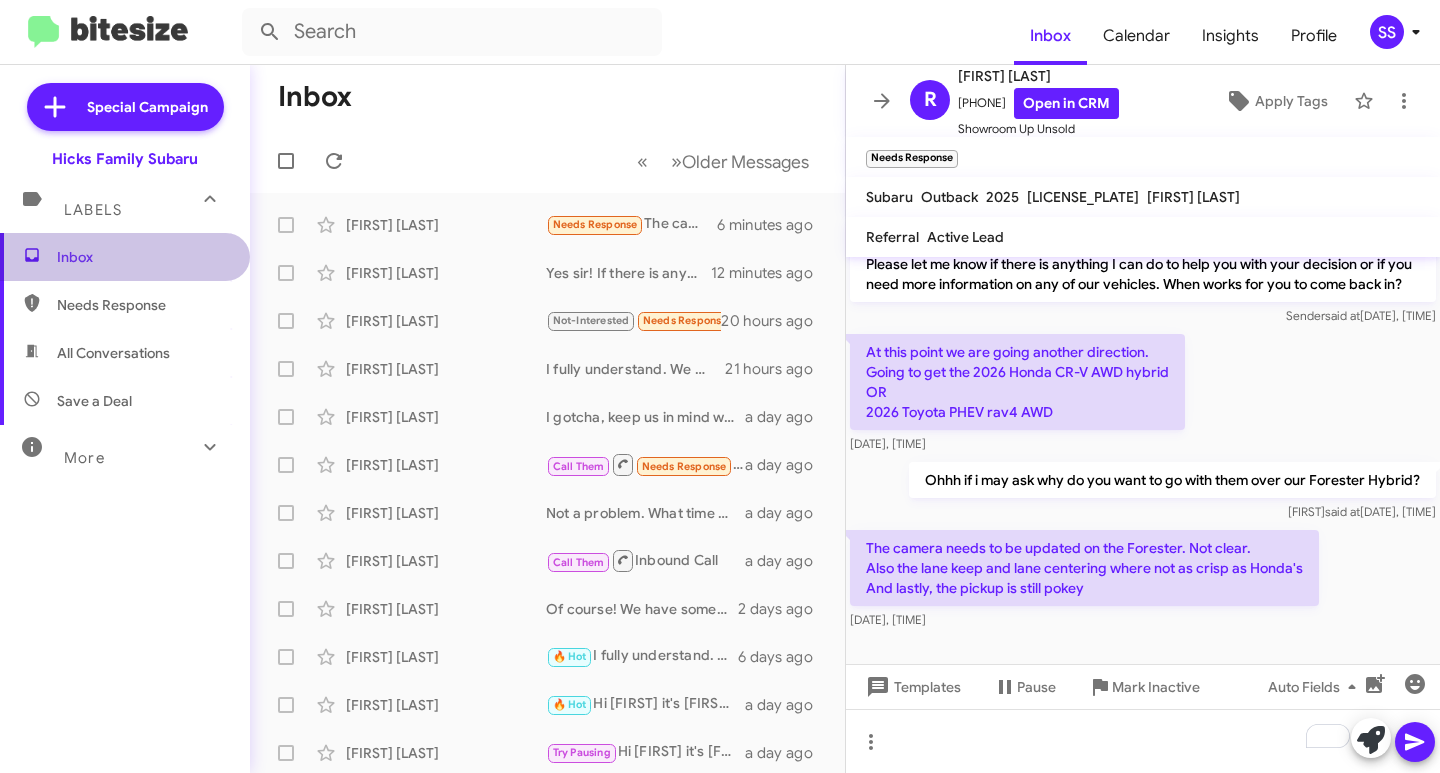 click on "Inbox" at bounding box center [125, 257] 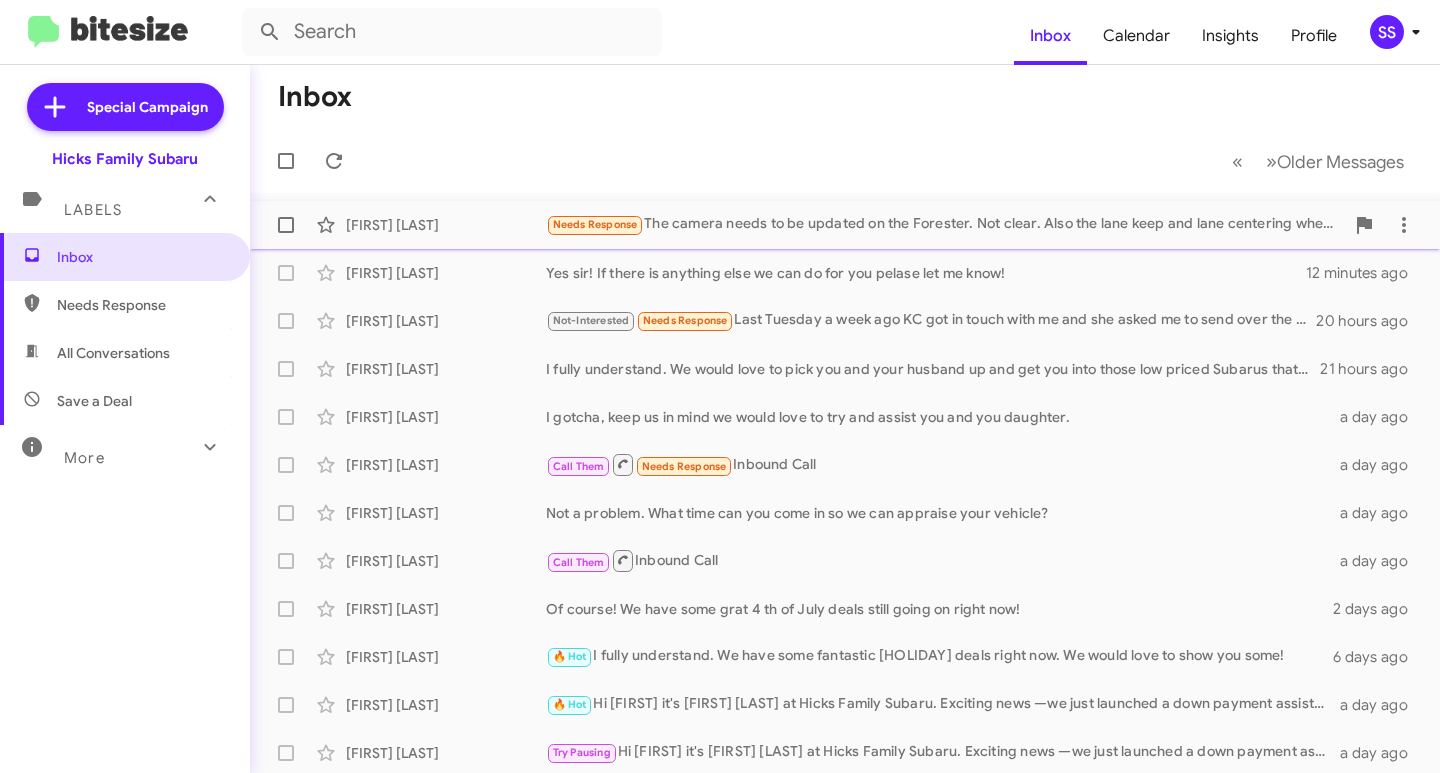 click on "Needs Response   The camera needs to be updated on the Forester. Not clear.
Also the lane keep and lane centering where not as crisp as Honda's
And lastly, the pickup is still pokey" at bounding box center (945, 224) 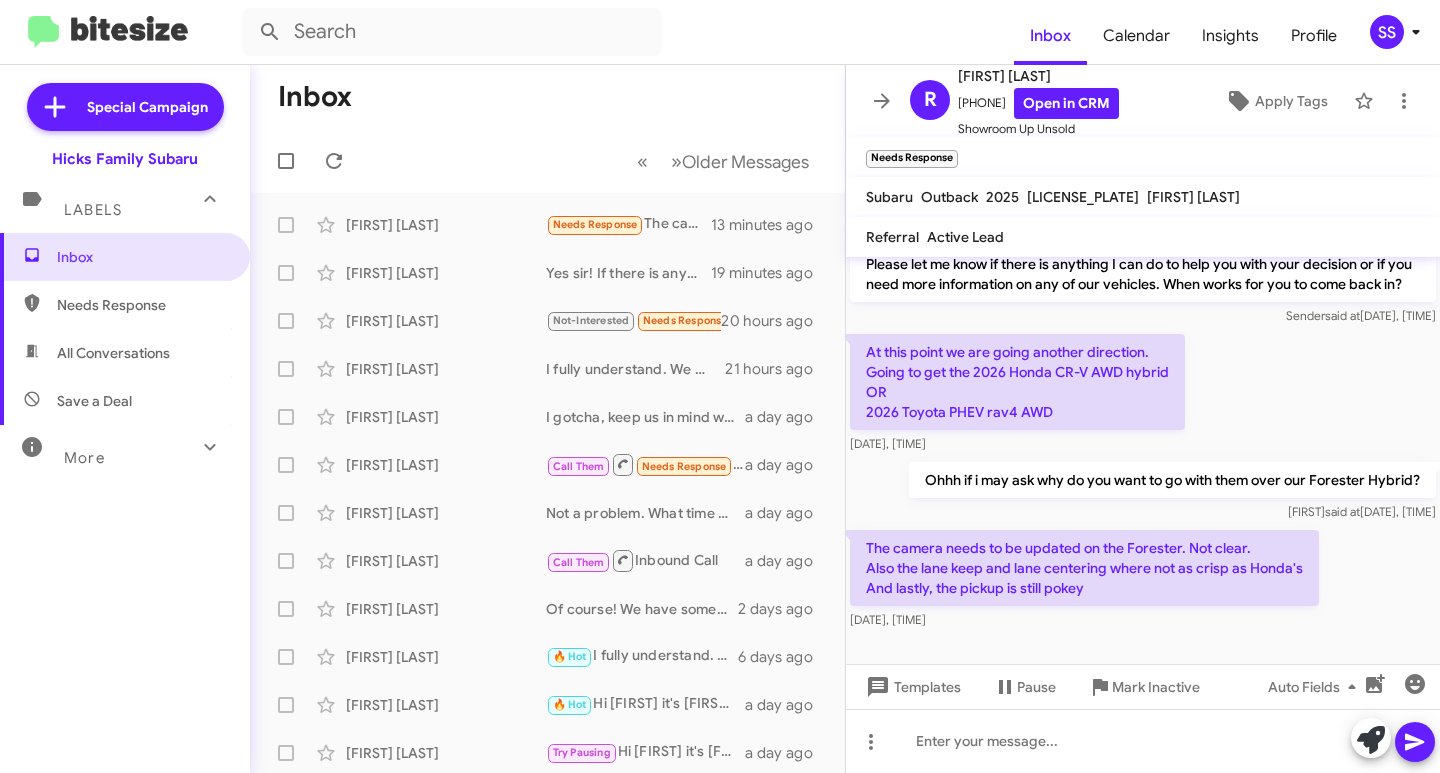 scroll, scrollTop: 451, scrollLeft: 0, axis: vertical 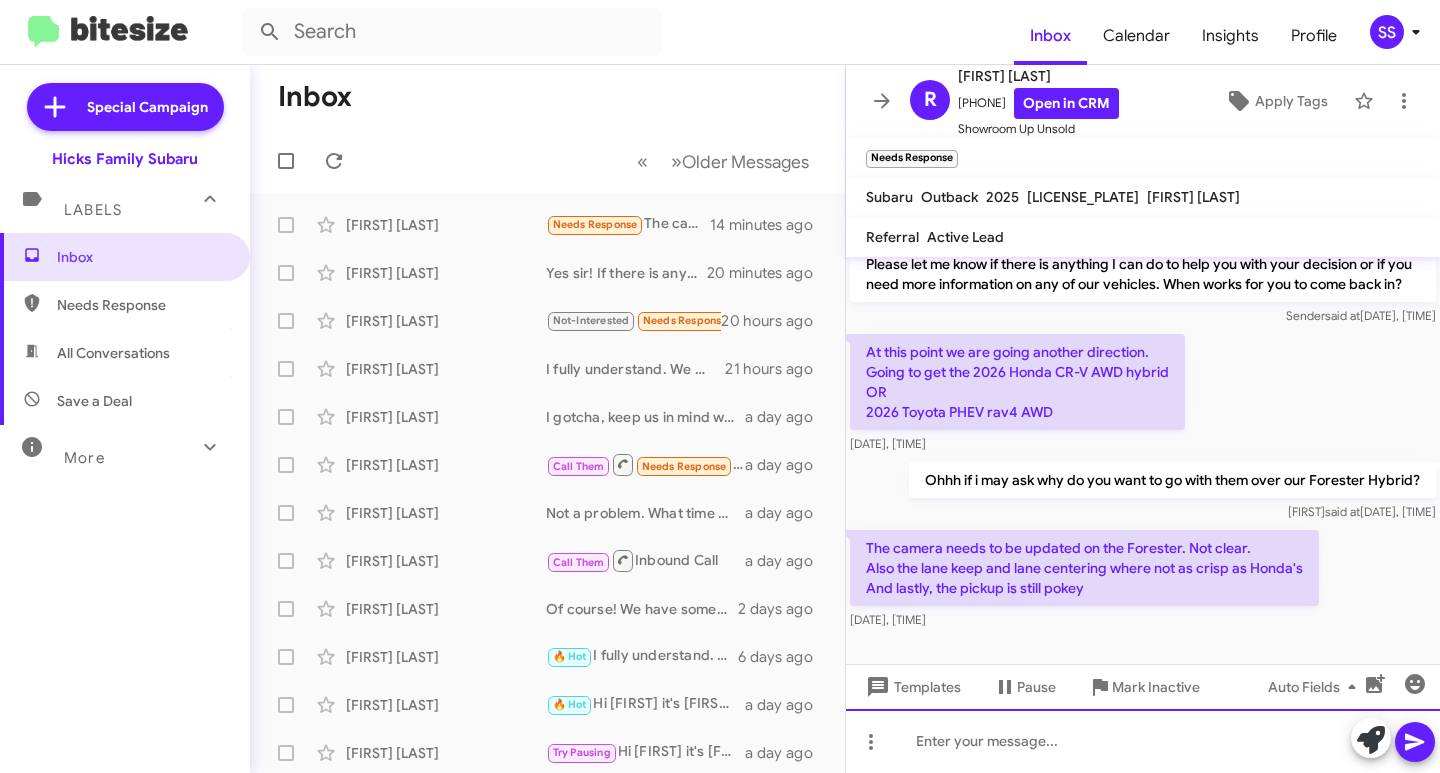 click at bounding box center (1143, 741) 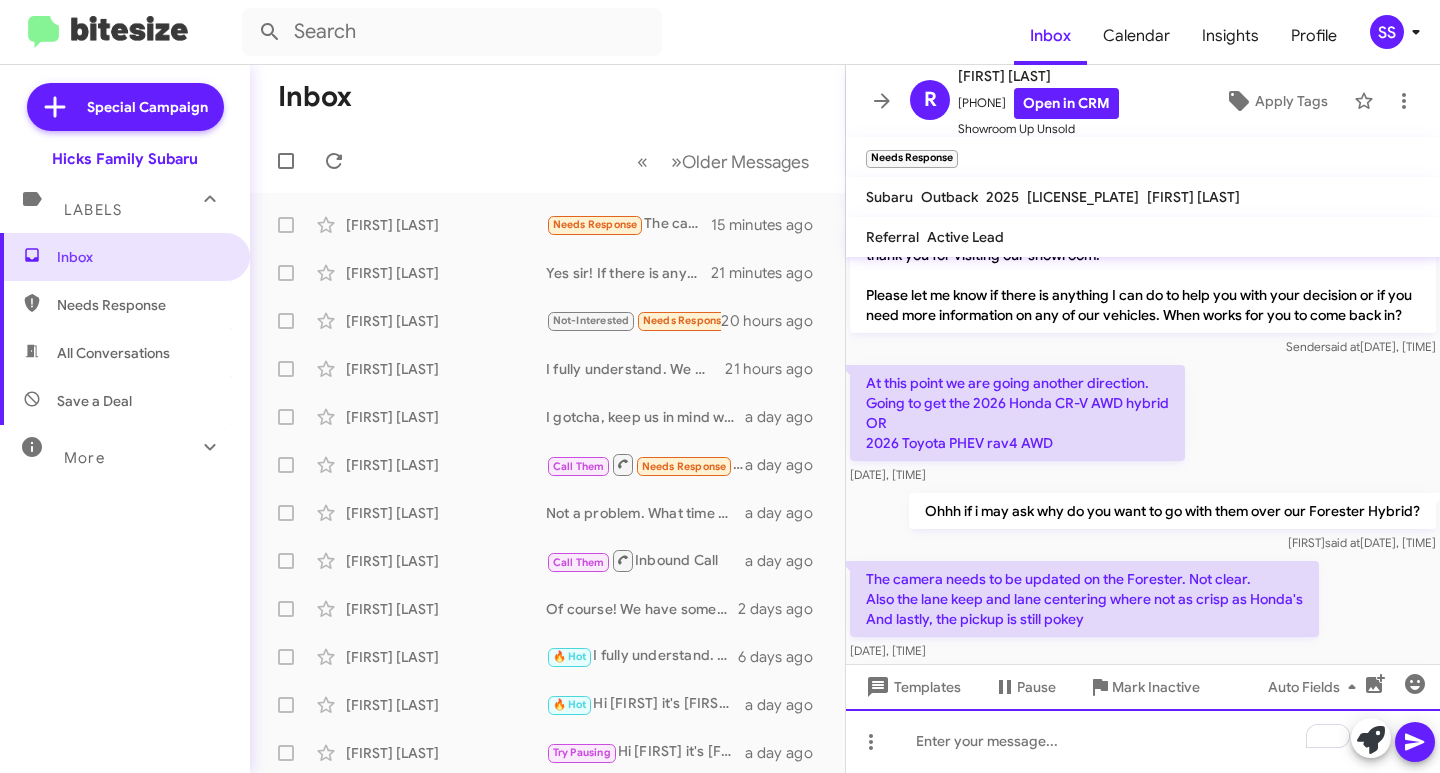scroll, scrollTop: 544, scrollLeft: 0, axis: vertical 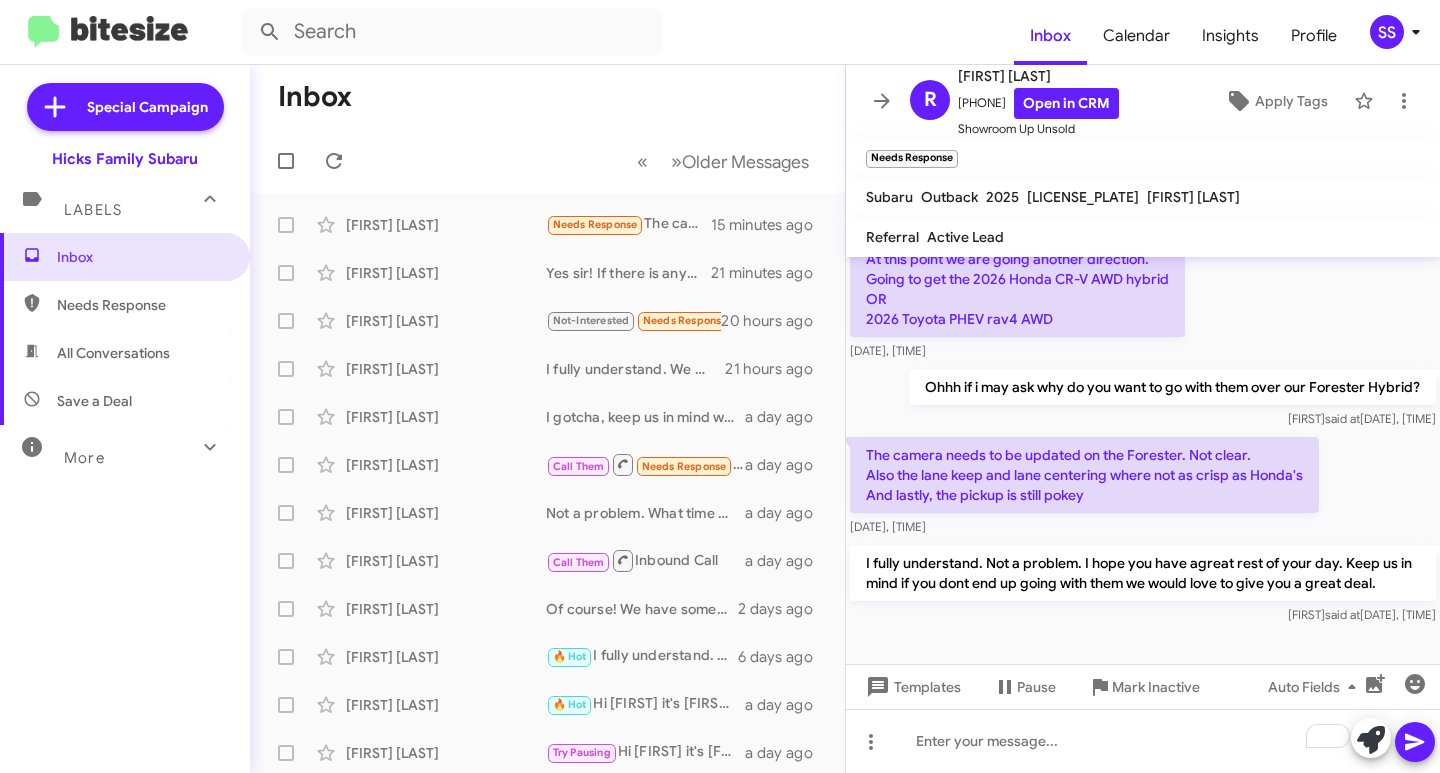click on "Save a Deal" at bounding box center [94, 401] 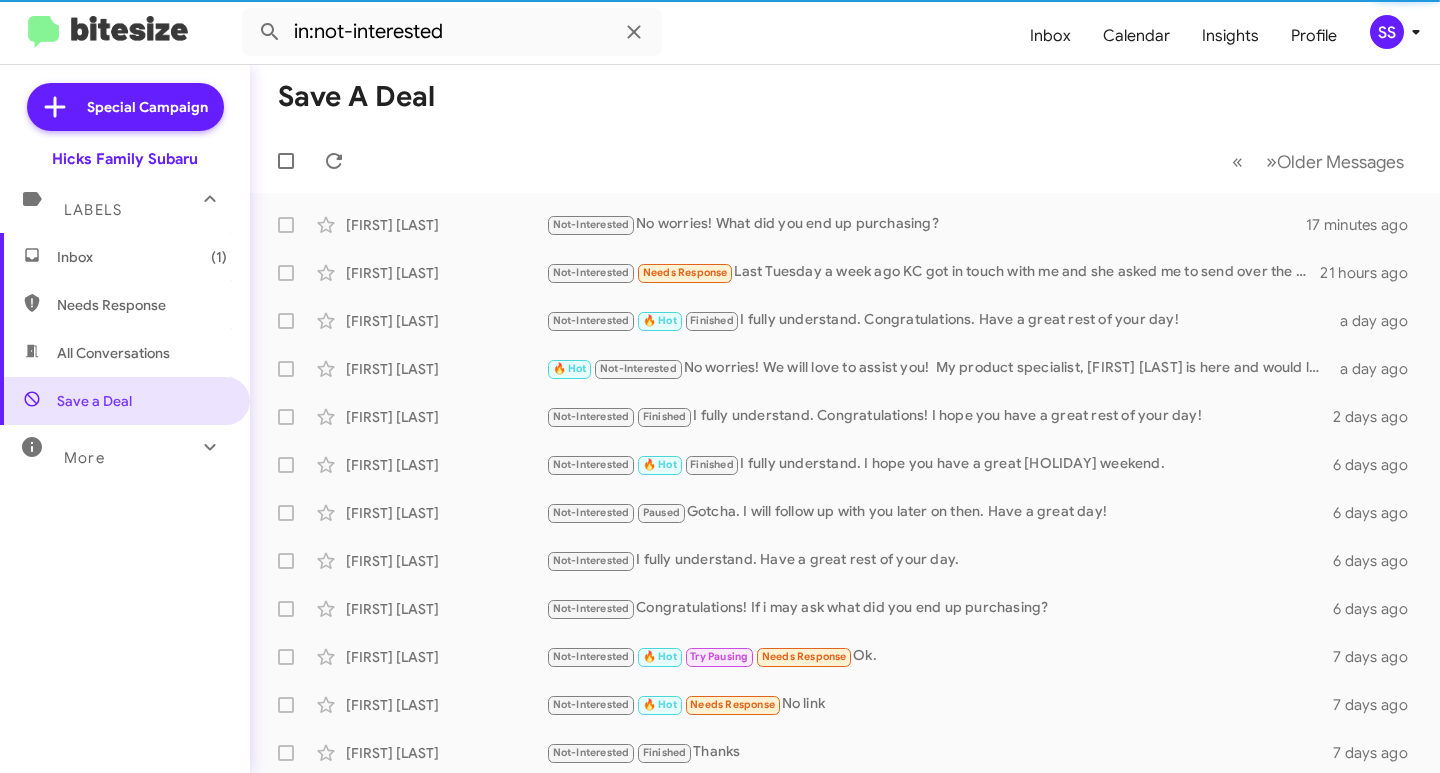 click on "Inbox  (1)" at bounding box center [142, 257] 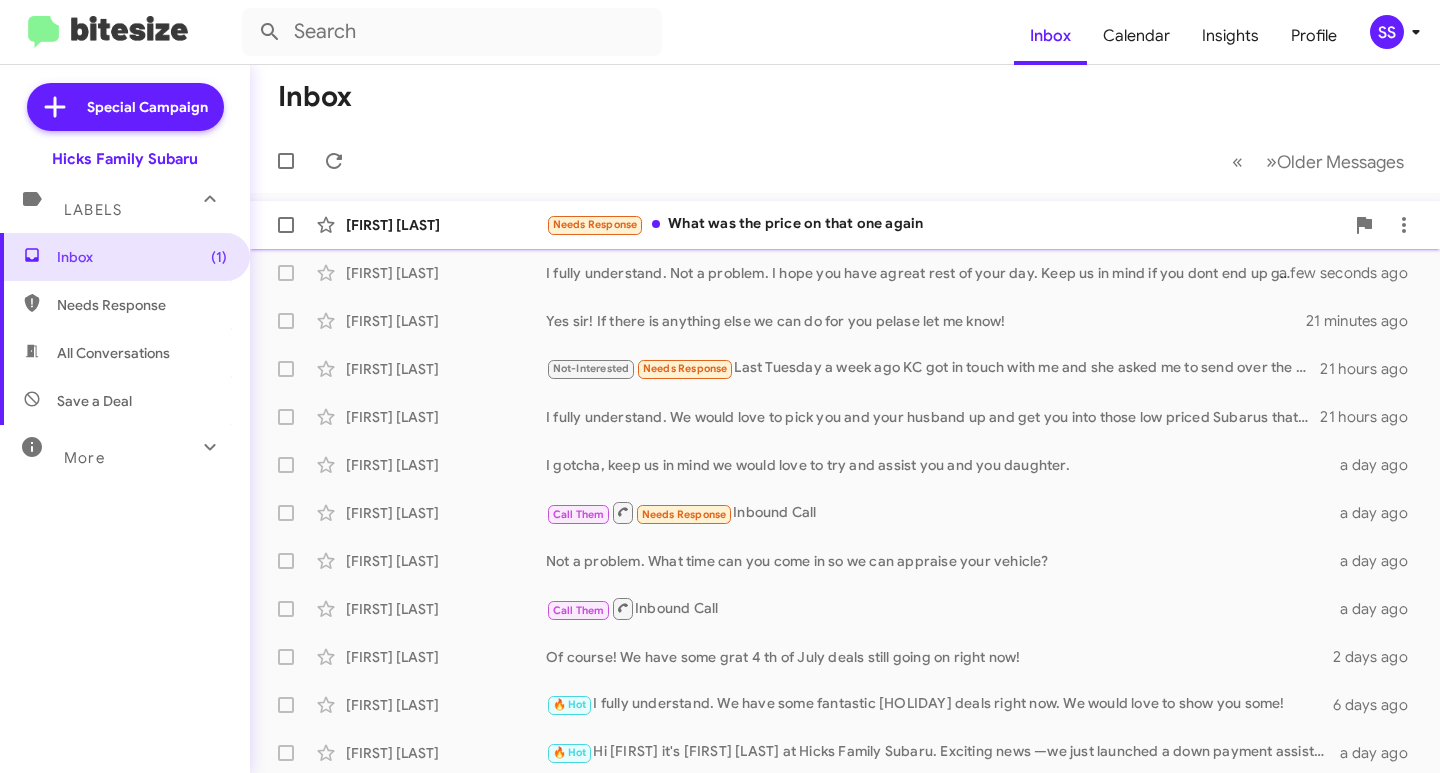 click on "Needs Response   What was the price on that one again" at bounding box center [945, 224] 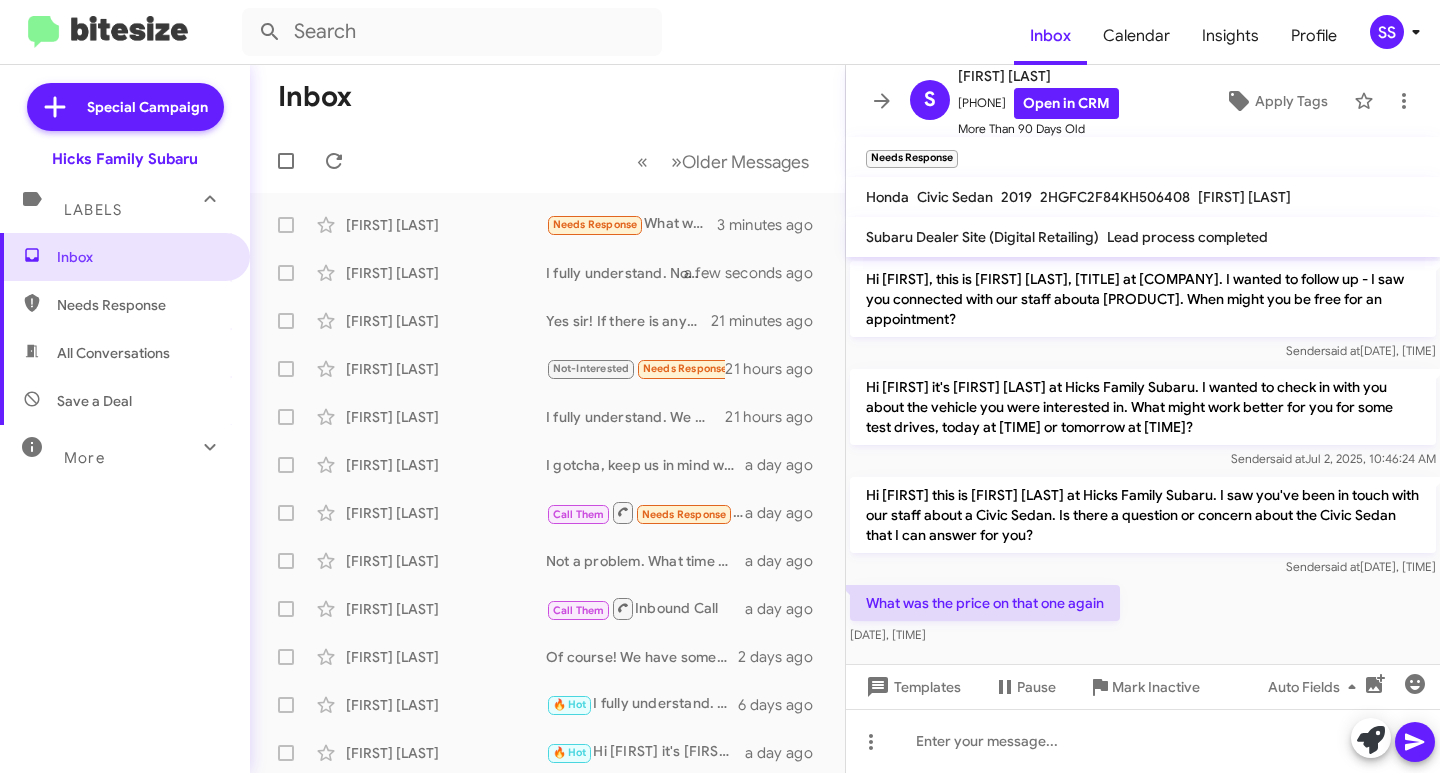 scroll, scrollTop: 5, scrollLeft: 0, axis: vertical 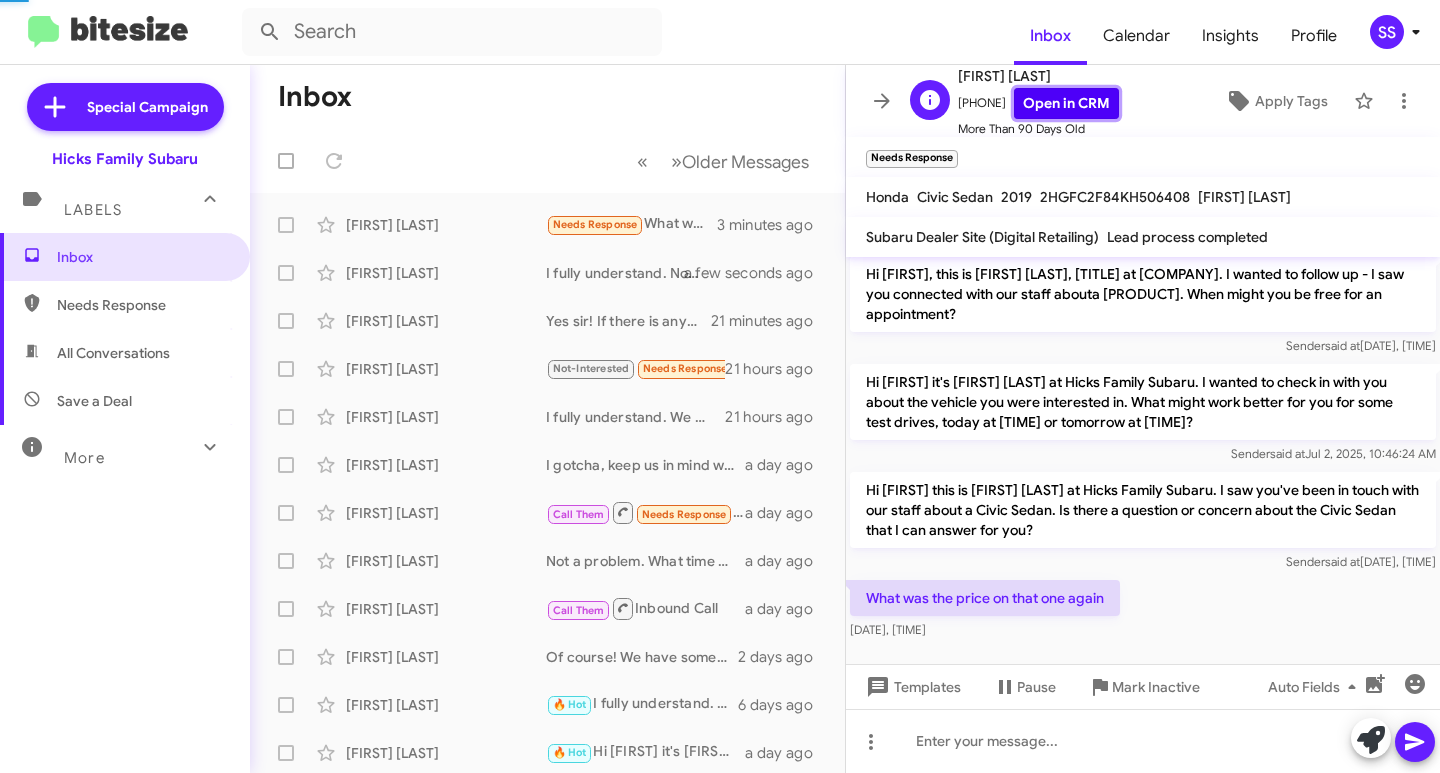 click on "Open in CRM" at bounding box center [1066, 103] 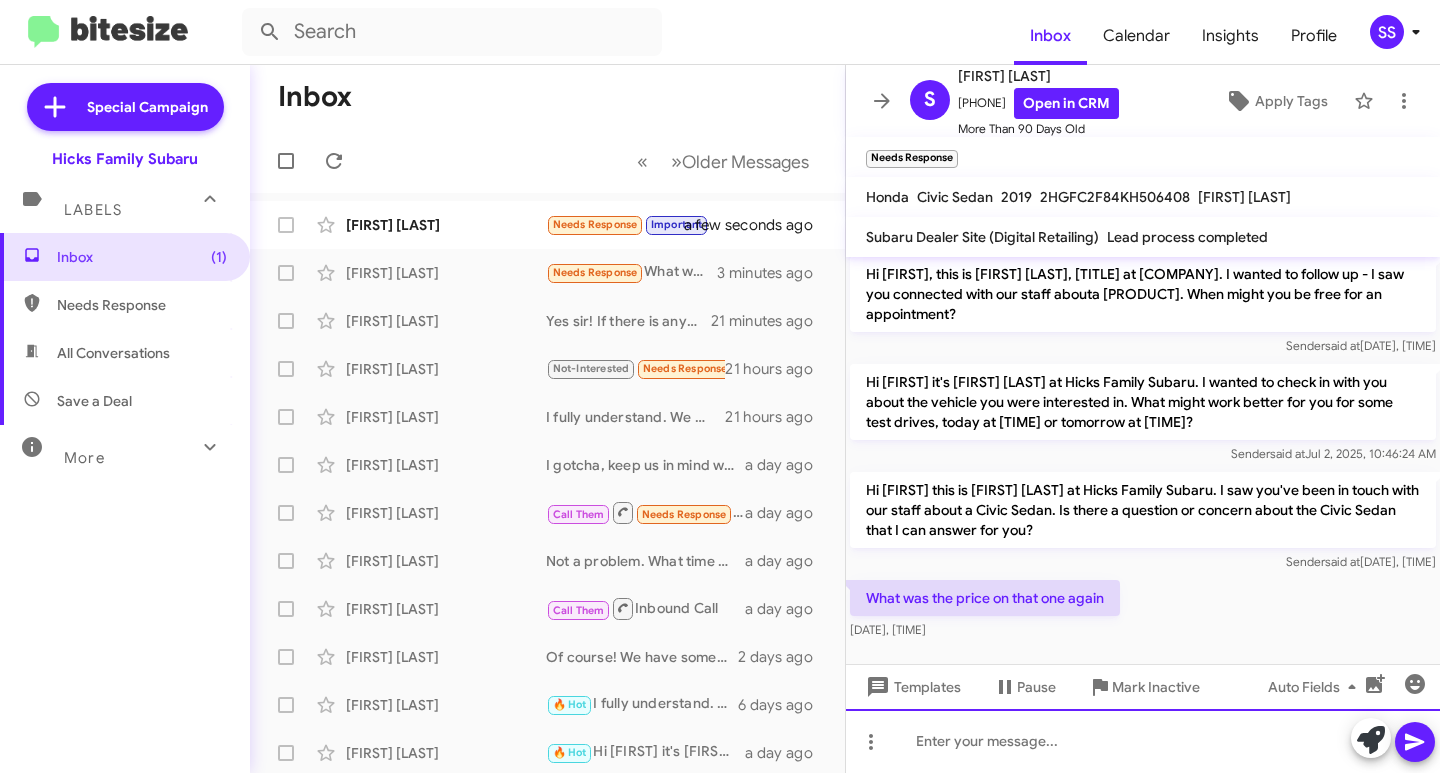 click at bounding box center [1143, 741] 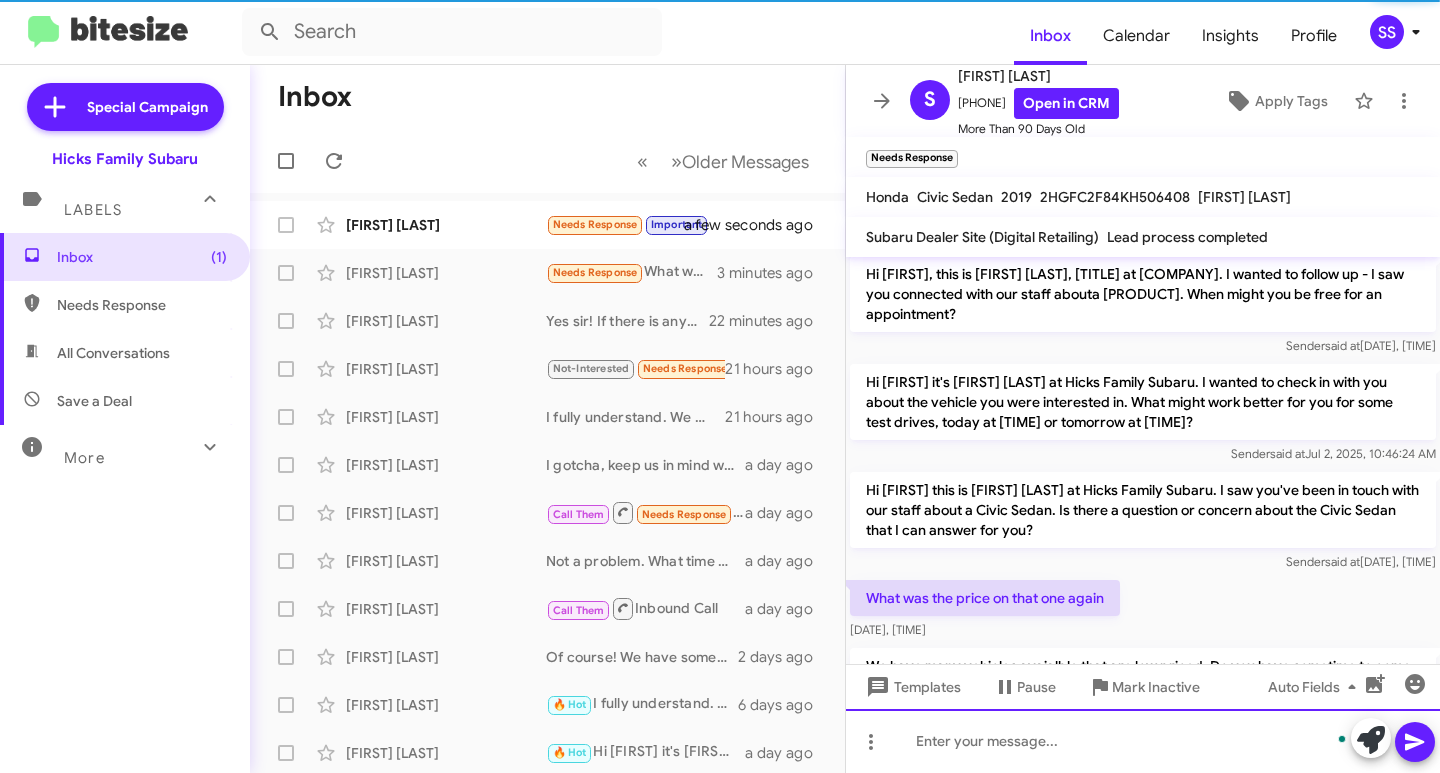 scroll, scrollTop: 98, scrollLeft: 0, axis: vertical 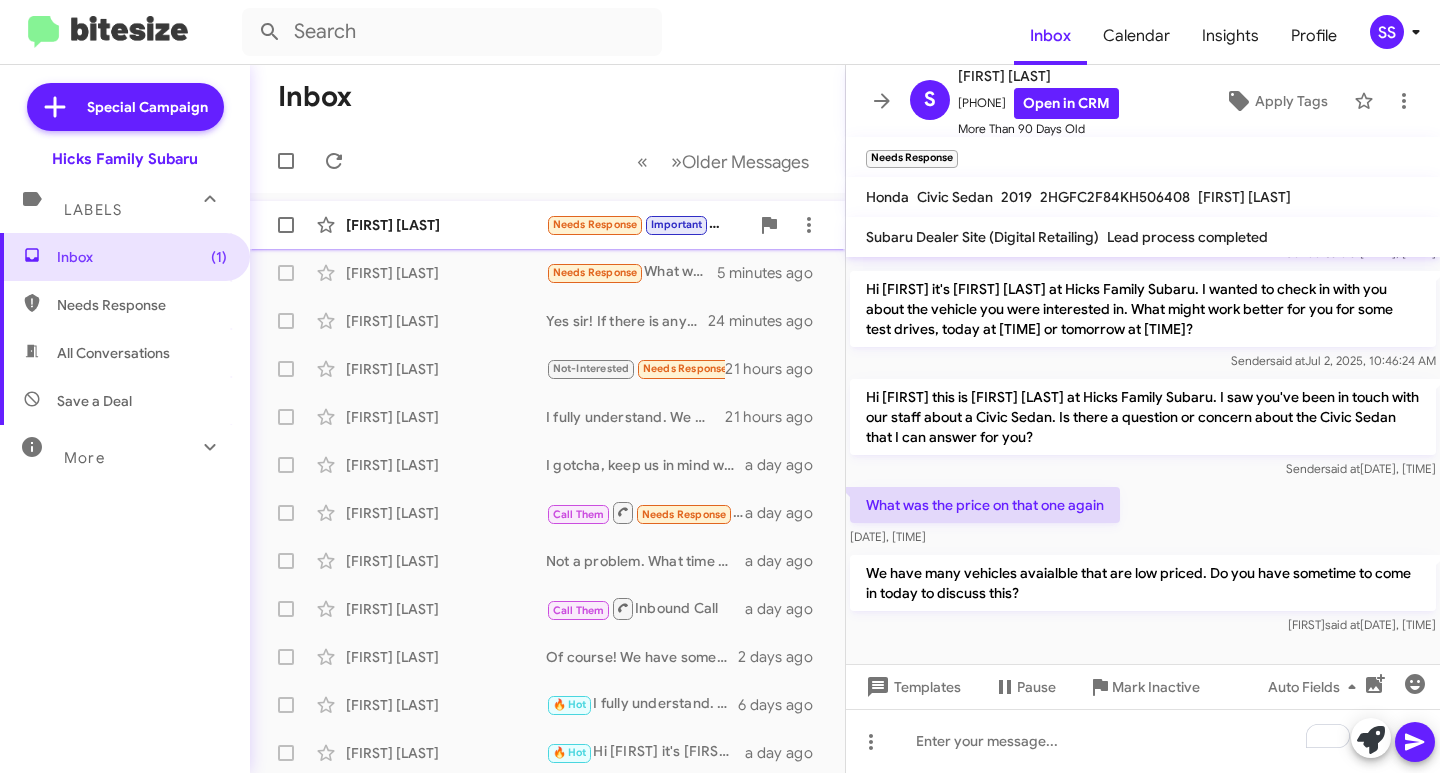 click on "[FIRST] [LAST]" at bounding box center [446, 225] 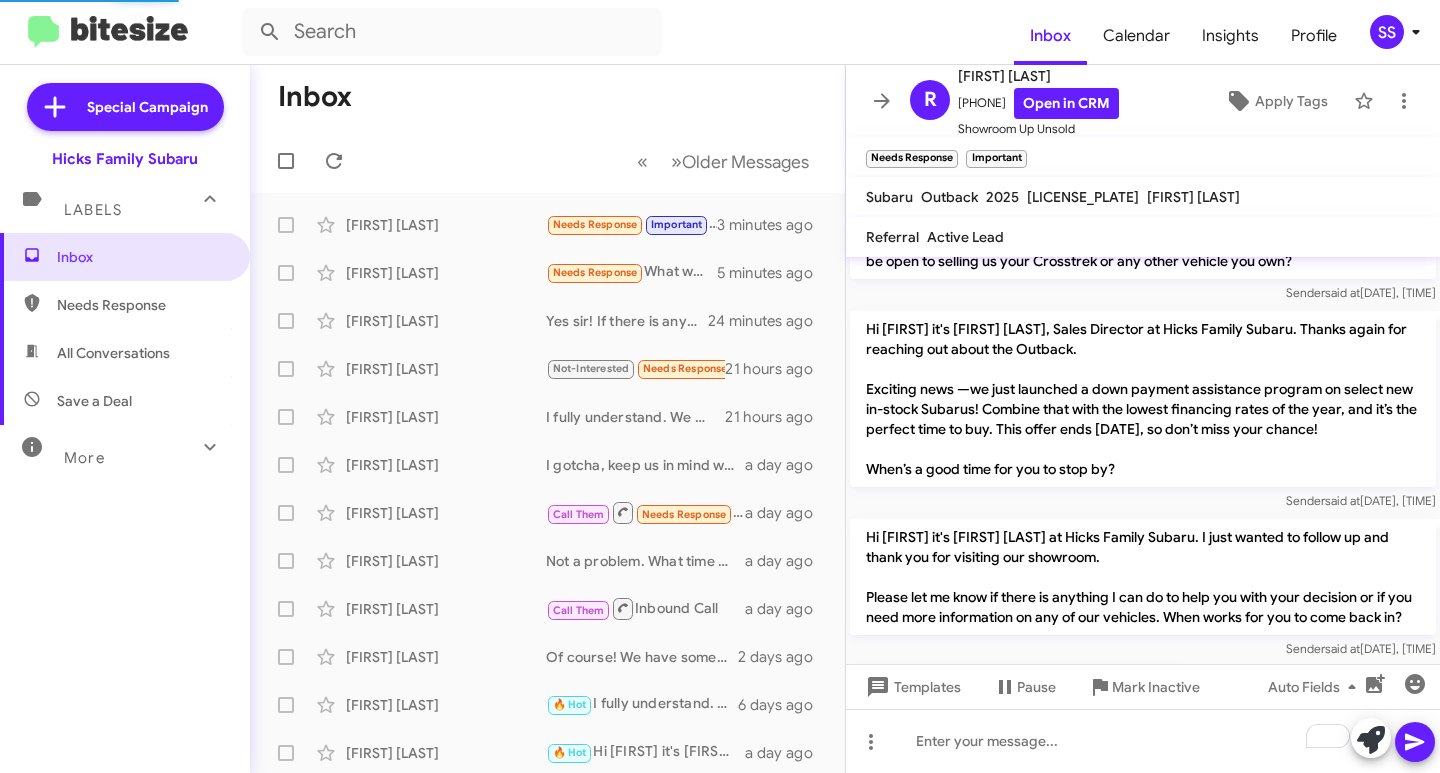 scroll, scrollTop: 730, scrollLeft: 0, axis: vertical 